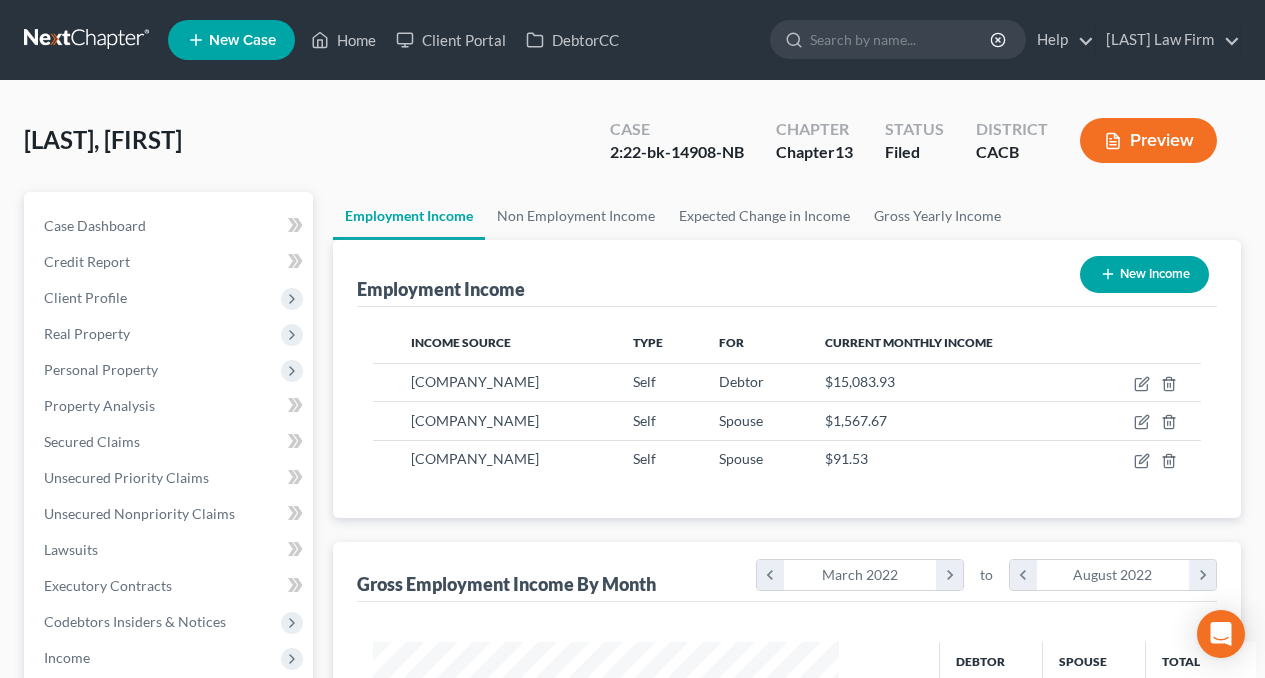 scroll, scrollTop: 0, scrollLeft: 0, axis: both 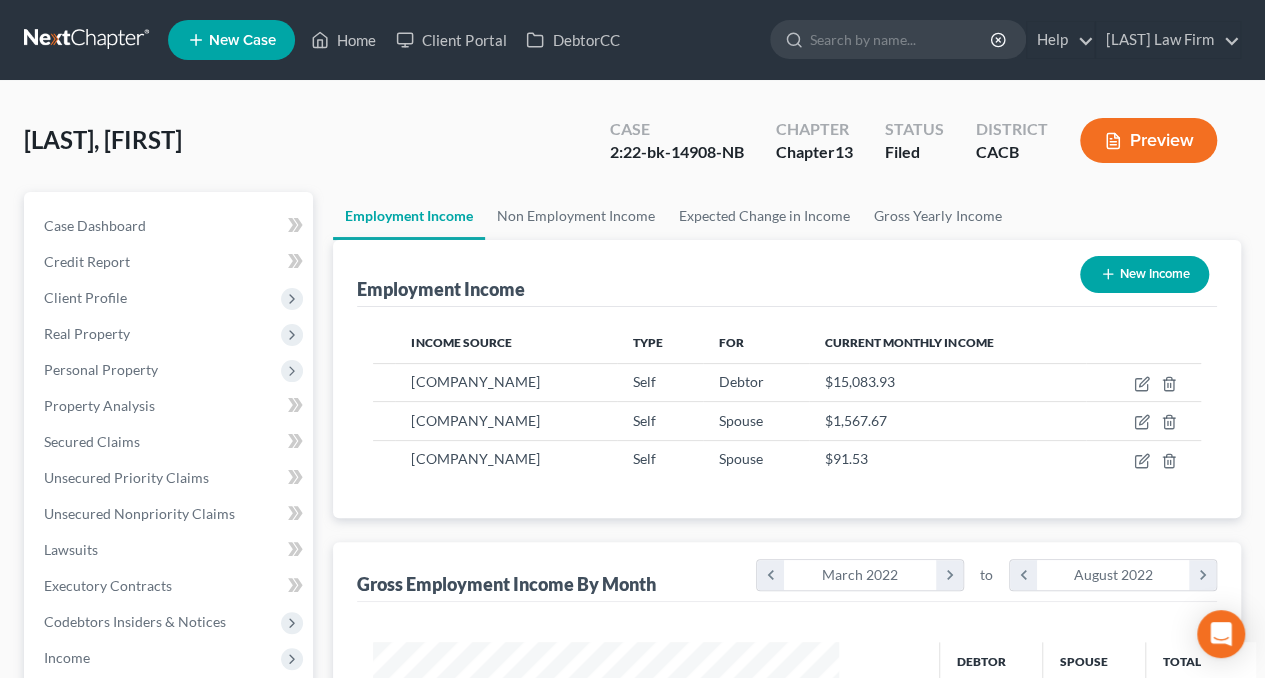 click on "New Case" at bounding box center (242, 40) 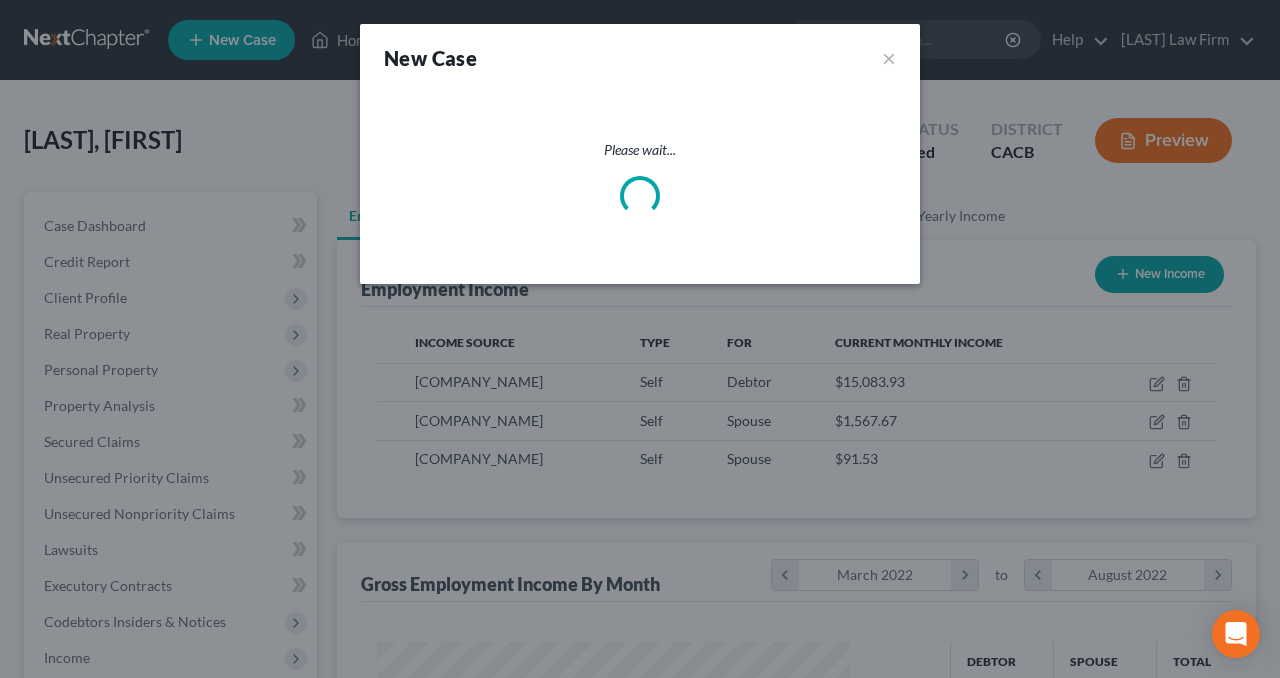 scroll, scrollTop: 999644, scrollLeft: 999487, axis: both 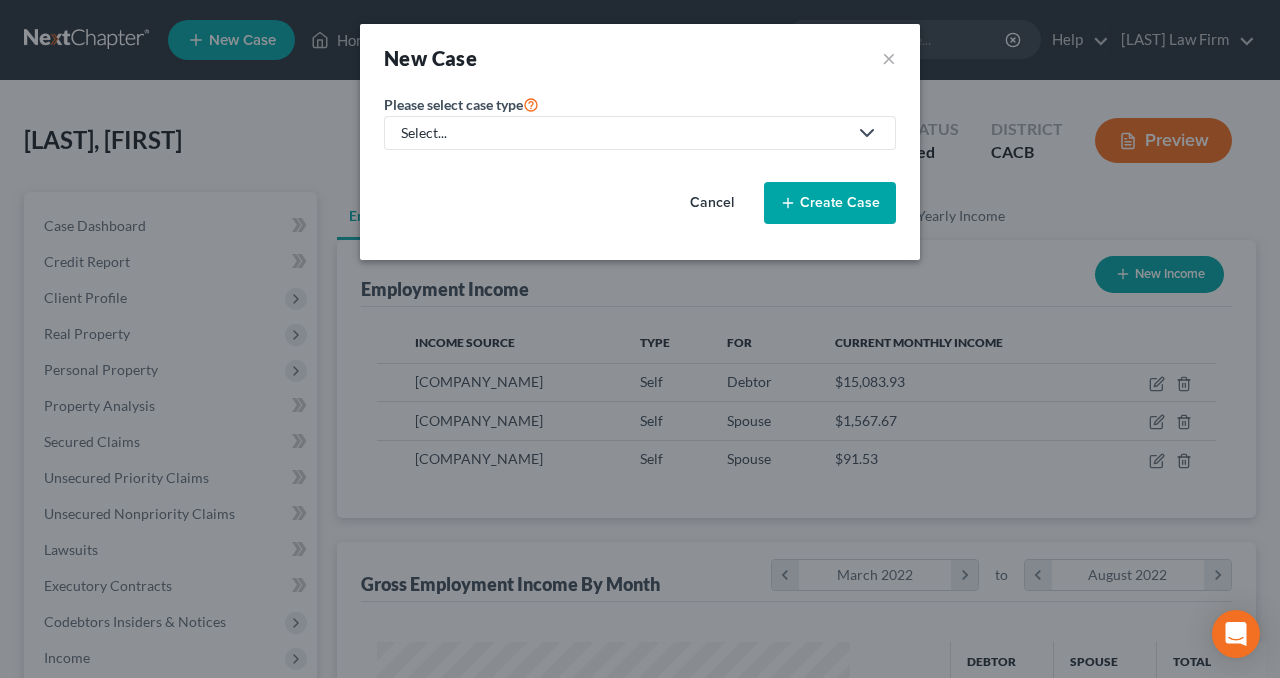 click on "Select..." at bounding box center [624, 133] 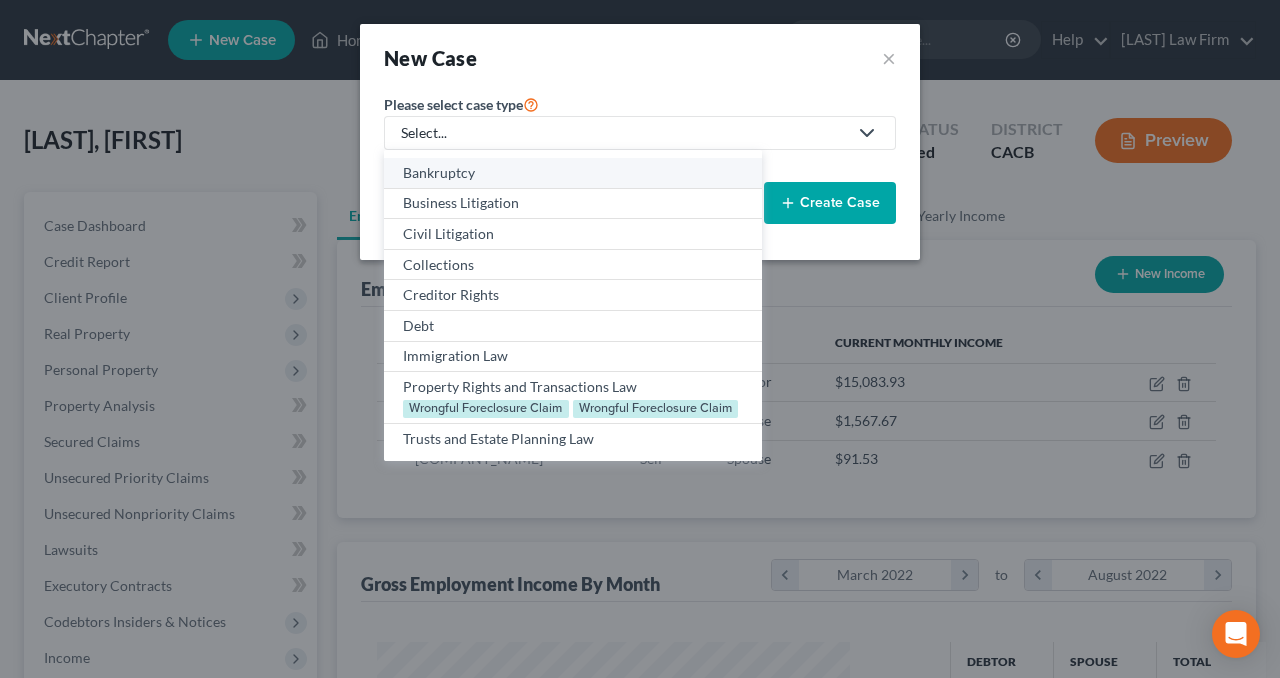 click on "Bankruptcy" at bounding box center (572, 173) 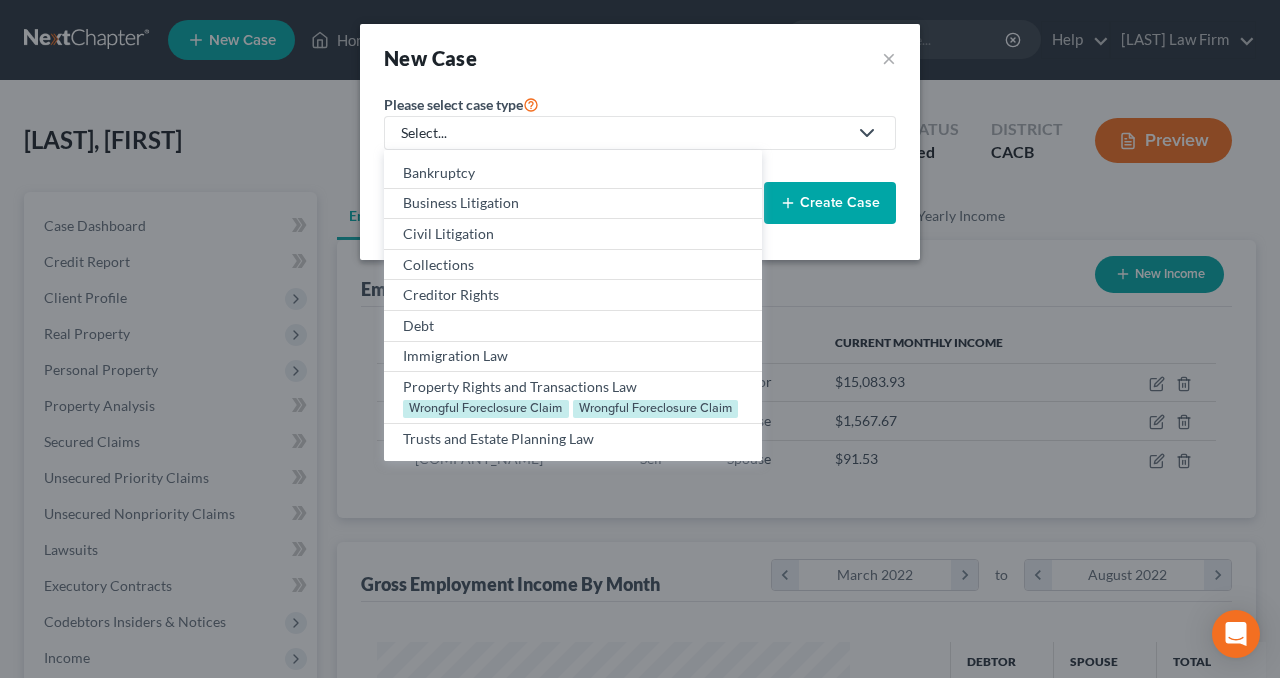 select on "7" 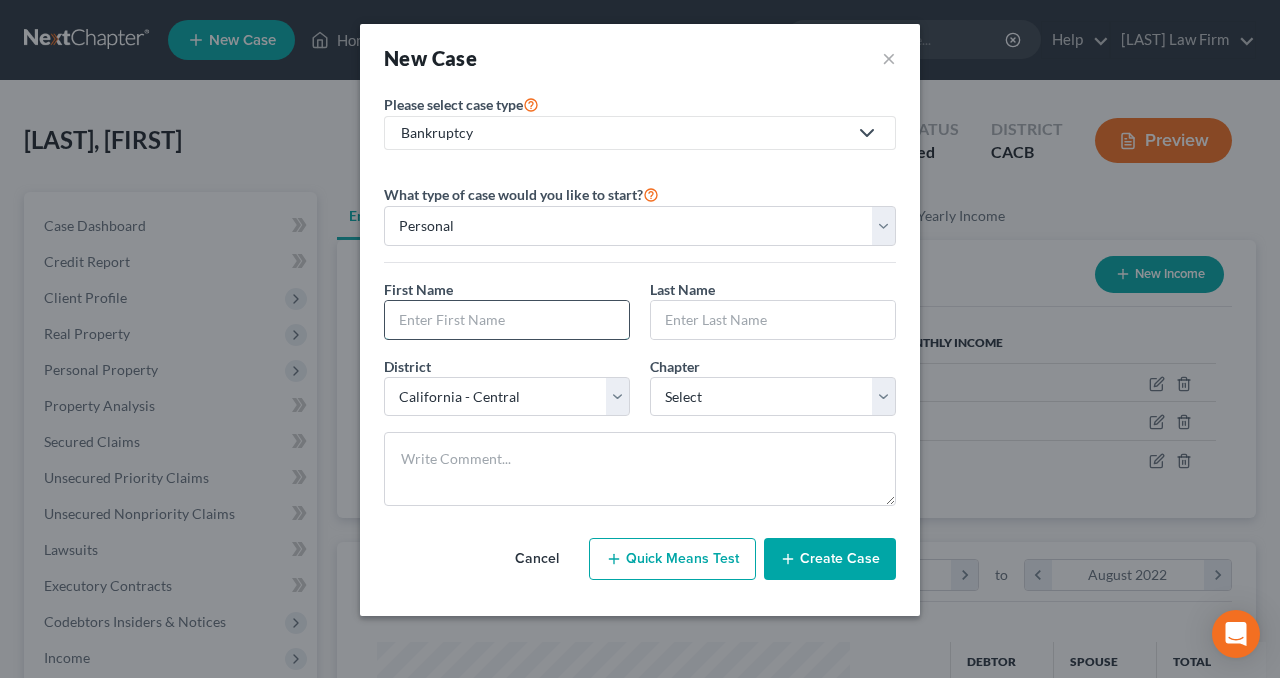 click at bounding box center [507, 320] 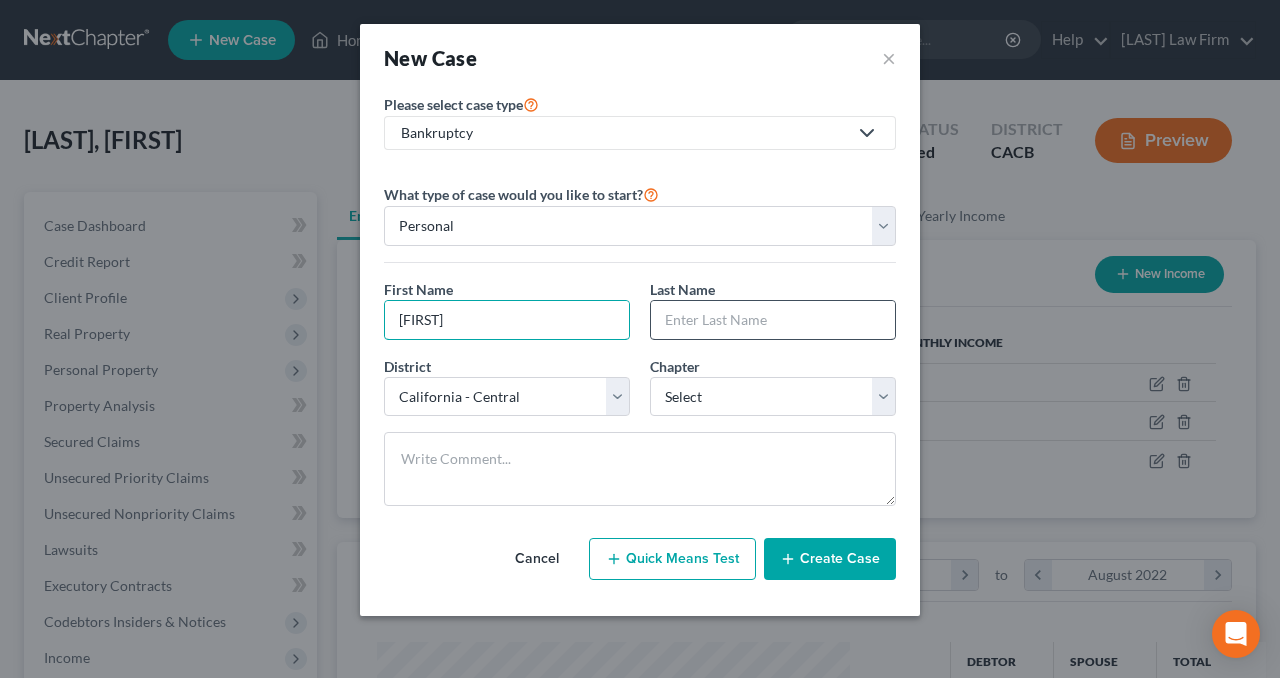 type on "[FIRST]" 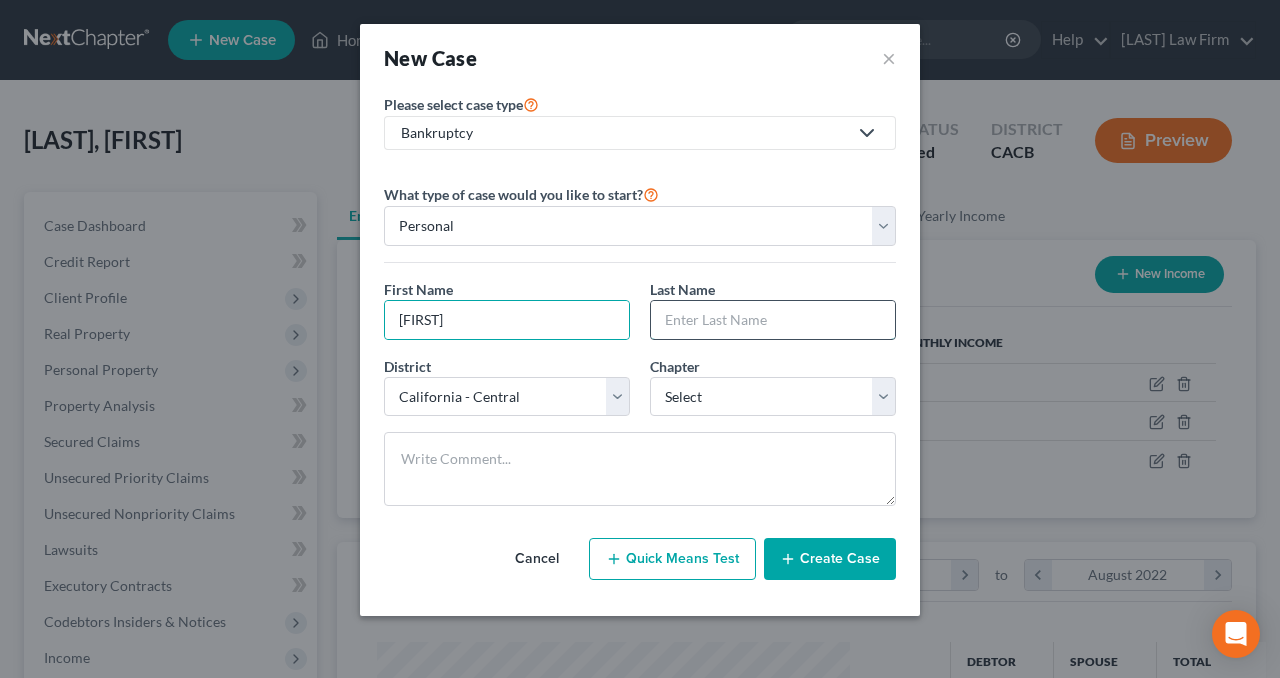 click at bounding box center (773, 320) 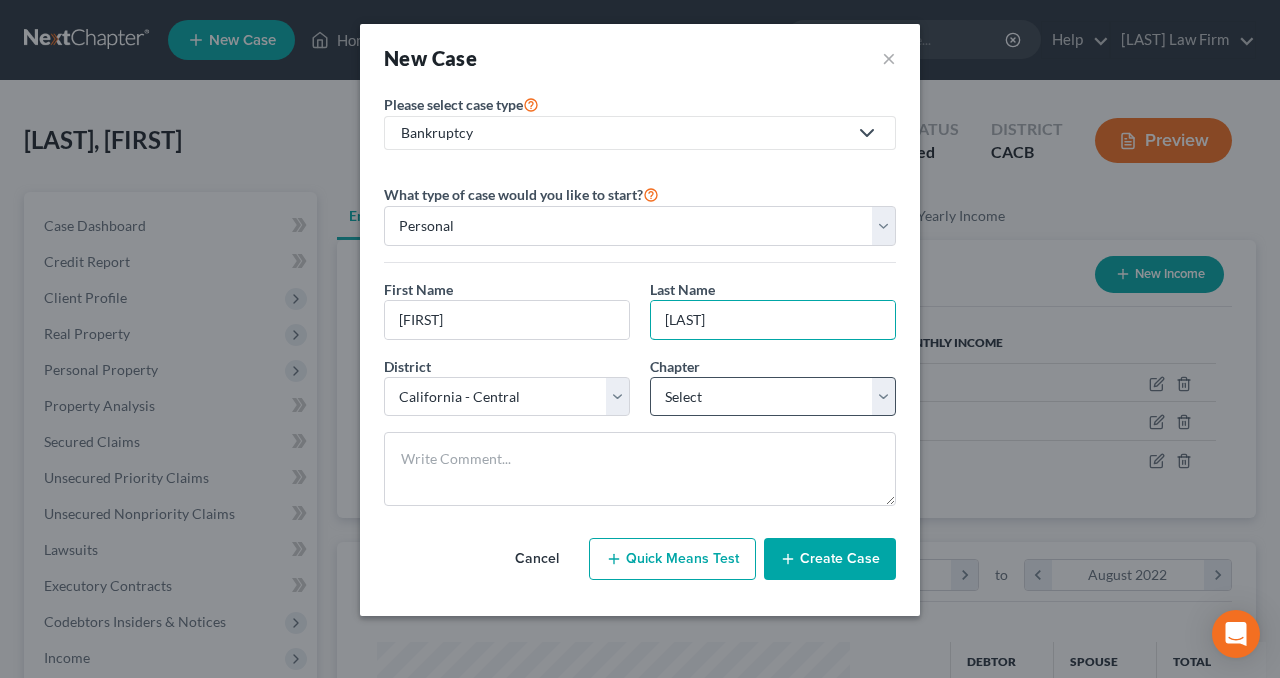 type on "[LAST]" 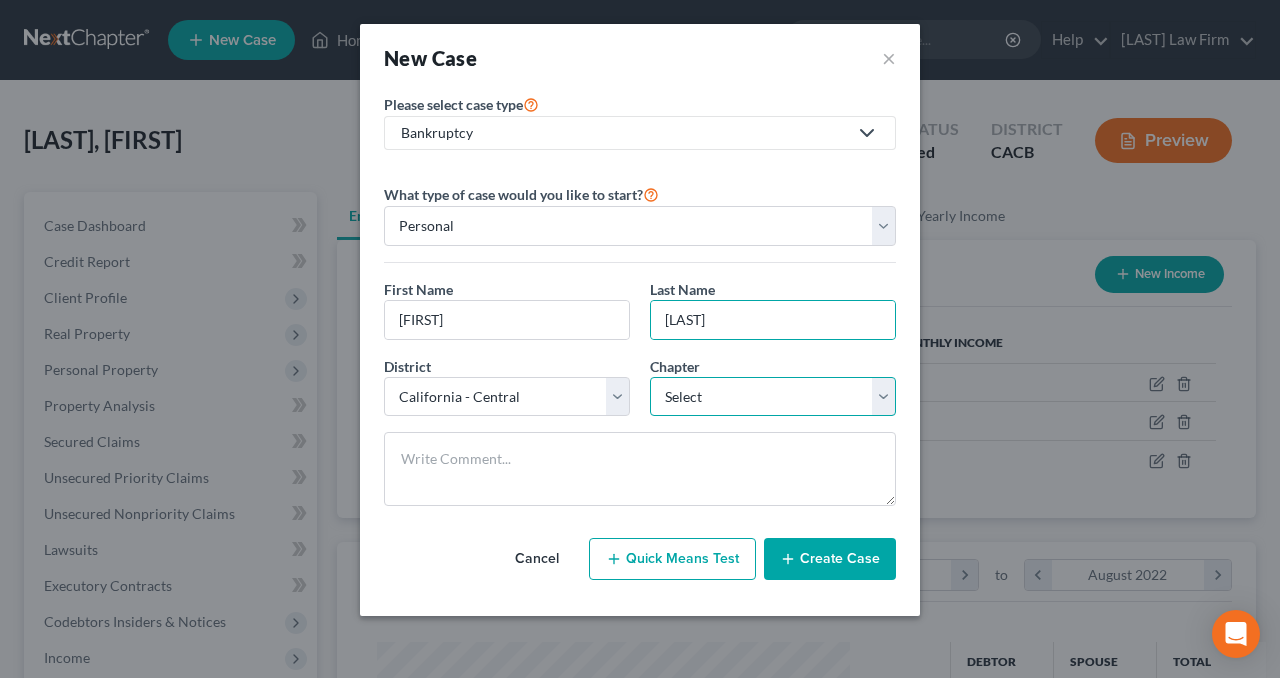 click on "Select 7 11 12 13" at bounding box center [773, 397] 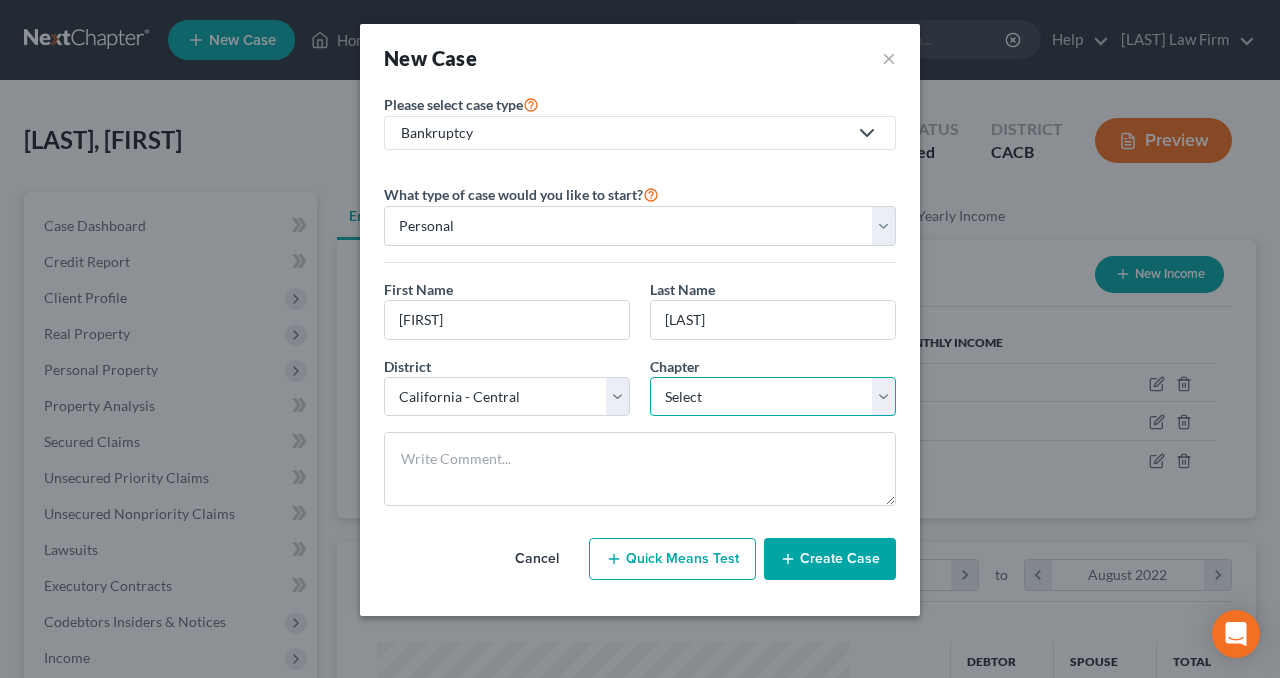 select on "3" 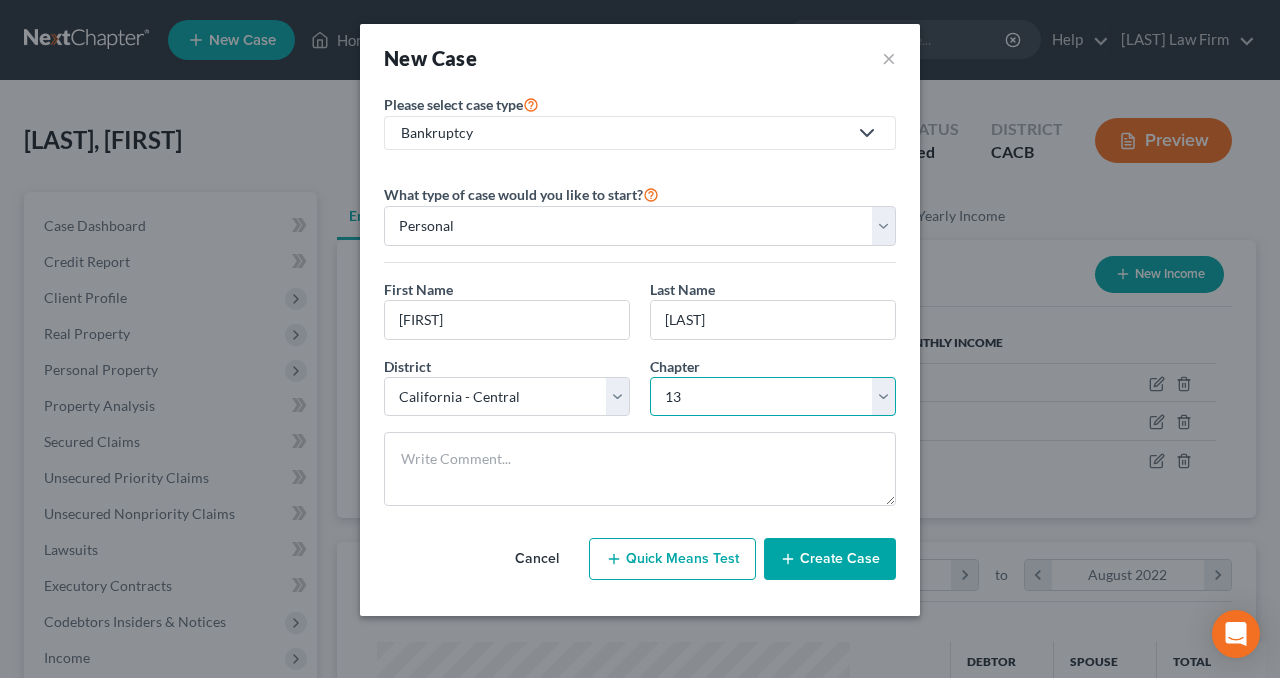 click on "Select 7 11 12 13" at bounding box center (773, 397) 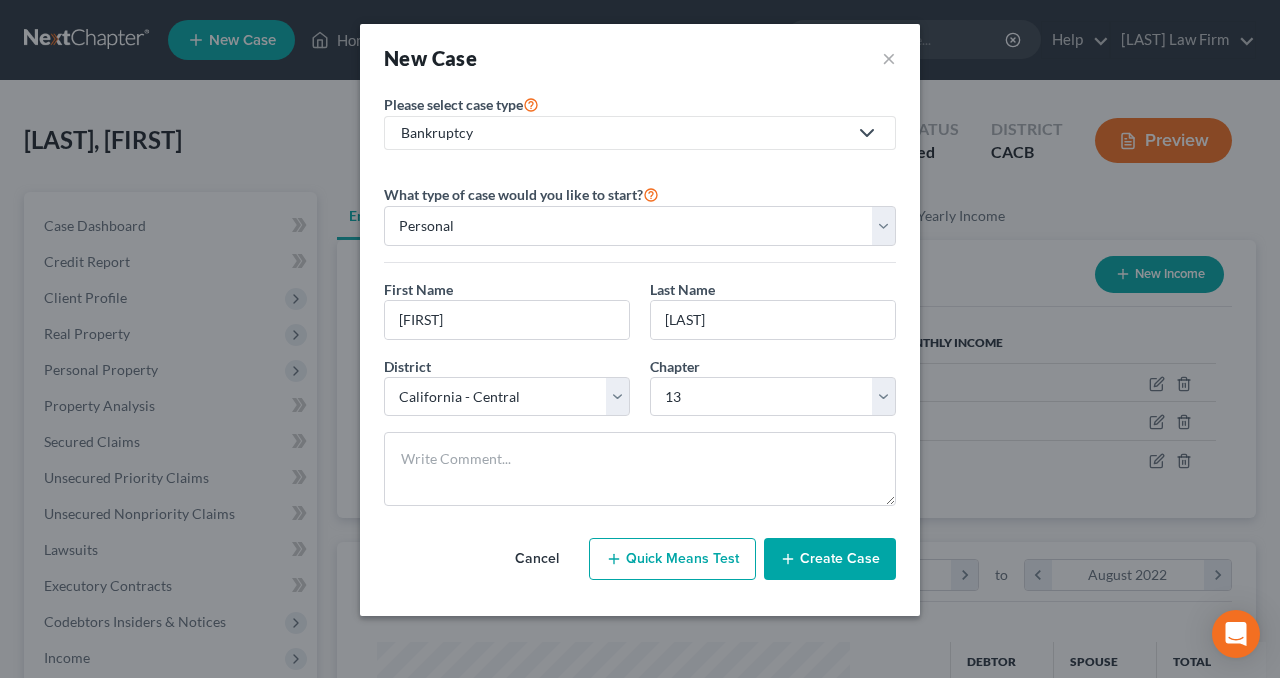 click on "Create Case" at bounding box center [830, 559] 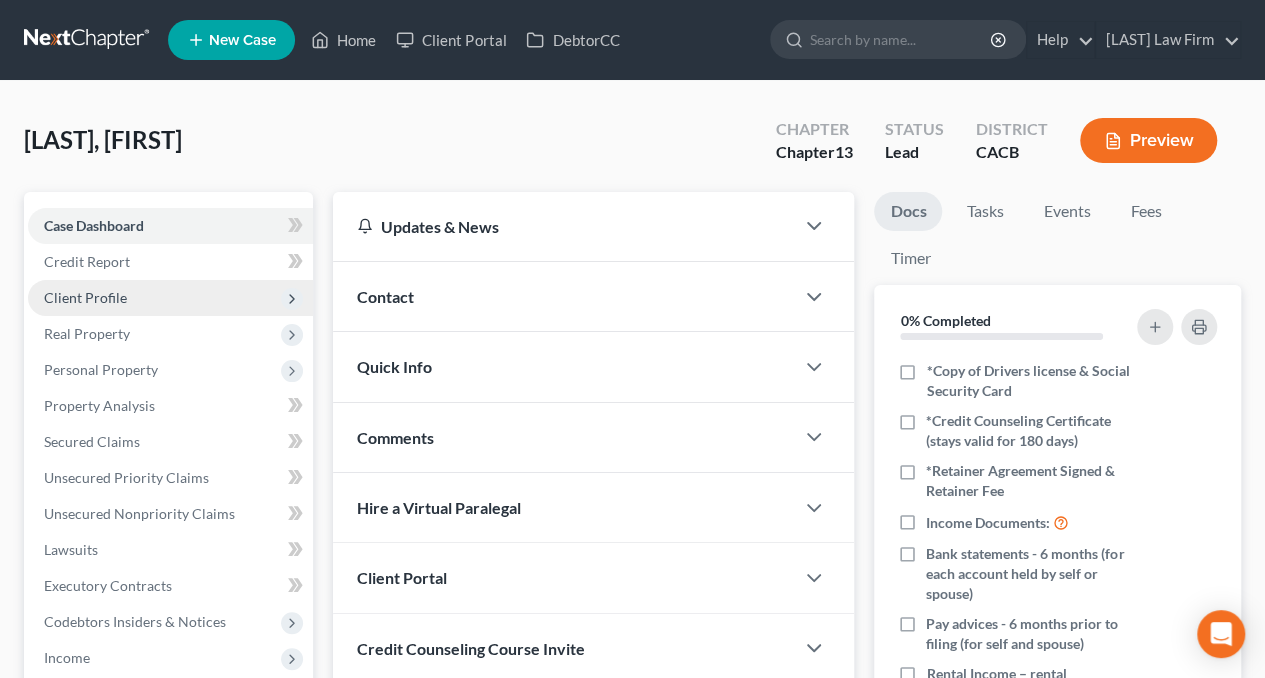 click on "Client Profile" at bounding box center [170, 298] 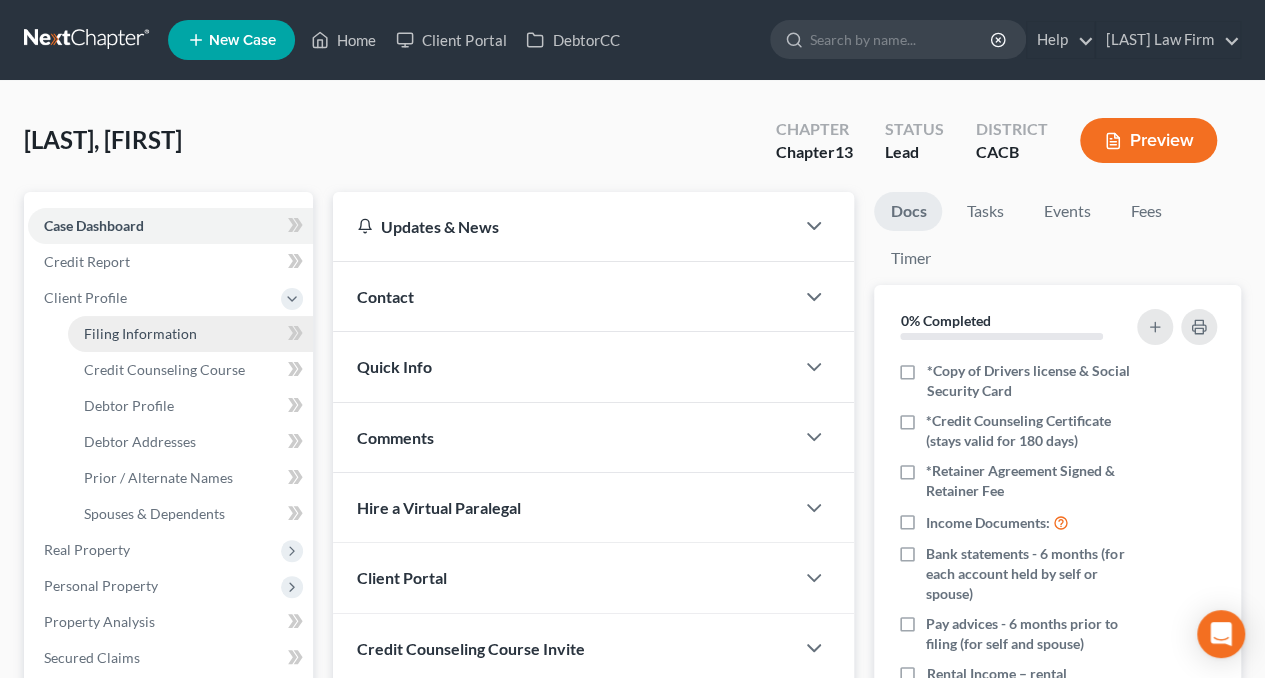 click on "Filing Information" at bounding box center (140, 333) 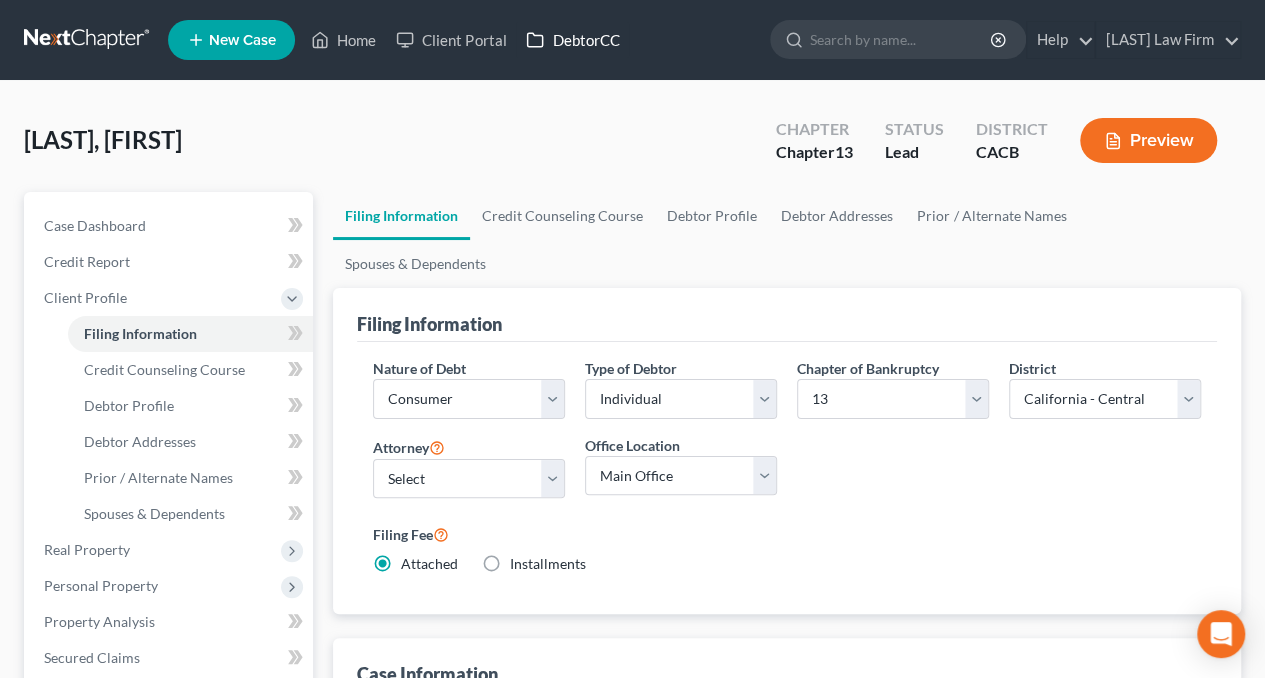 click on "DebtorCC" at bounding box center [572, 40] 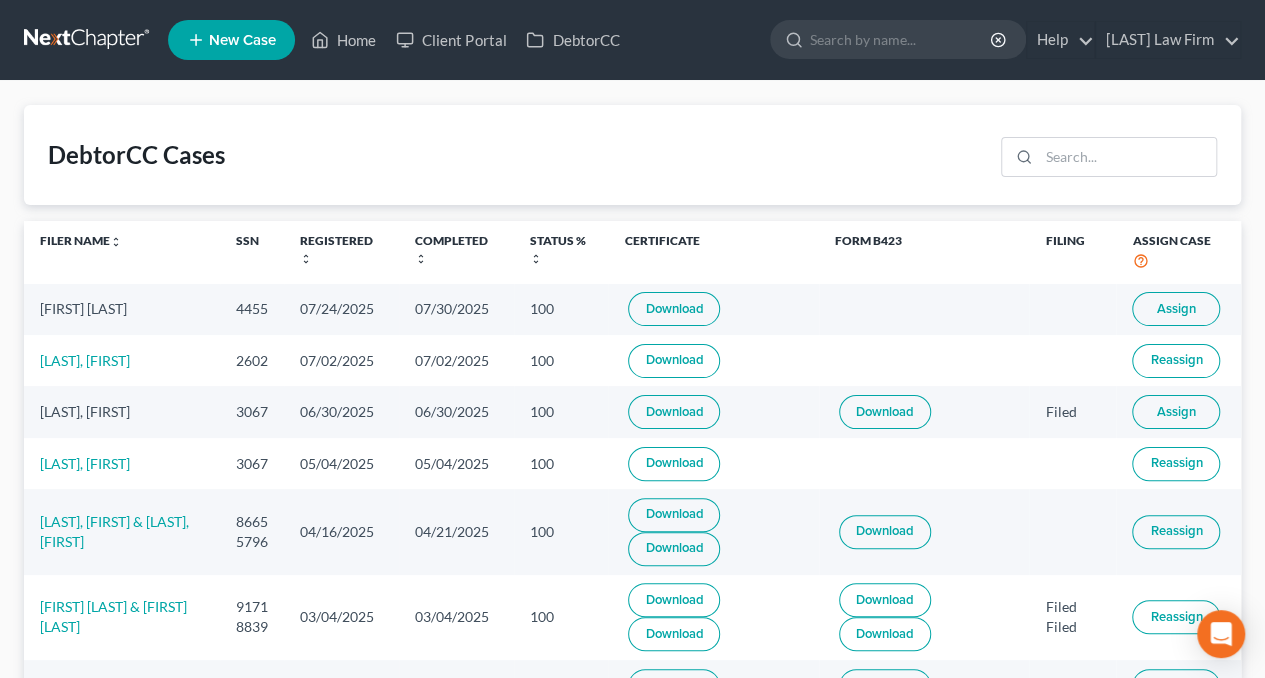 click on "Assign" at bounding box center (1176, 309) 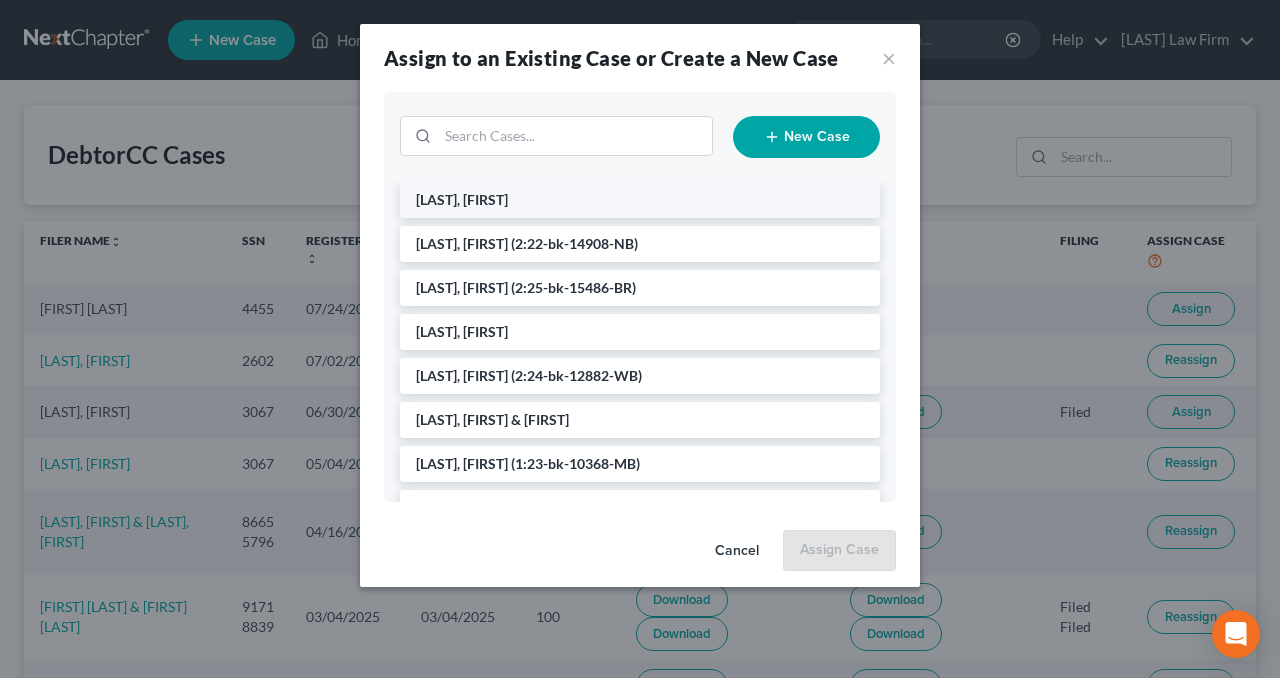 click on "[LAST], [FIRST]" at bounding box center [462, 199] 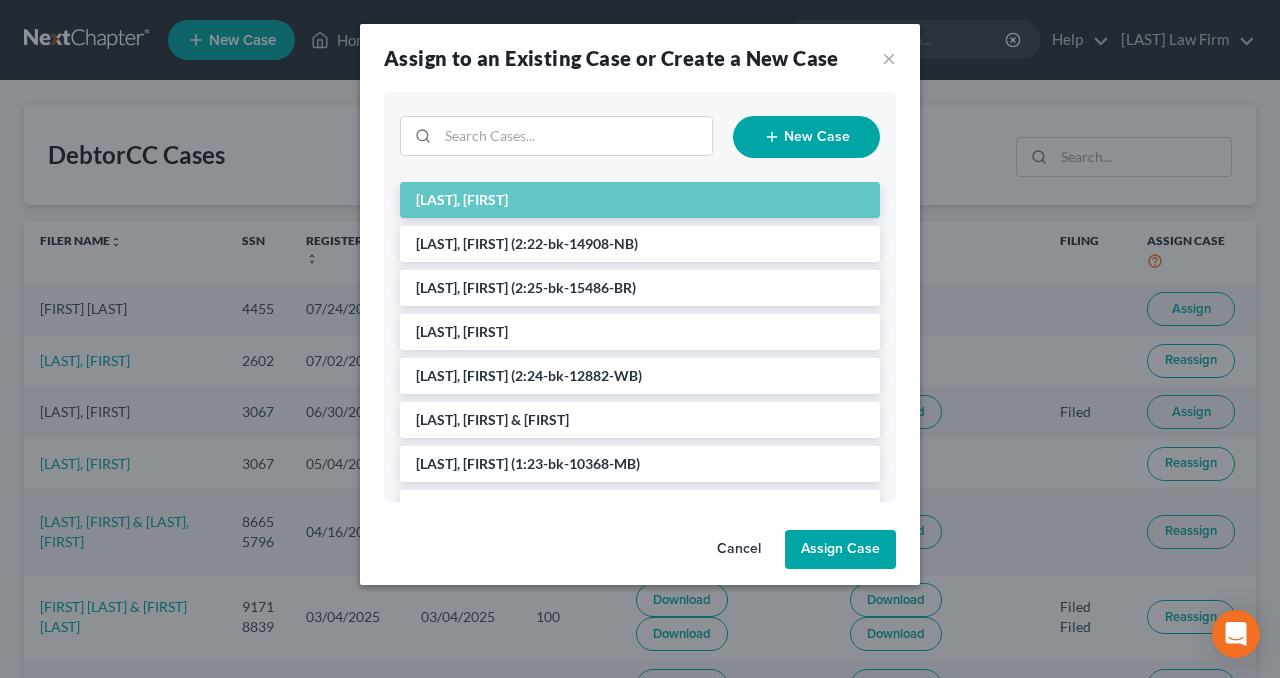 click on "Assign Case" at bounding box center [840, 550] 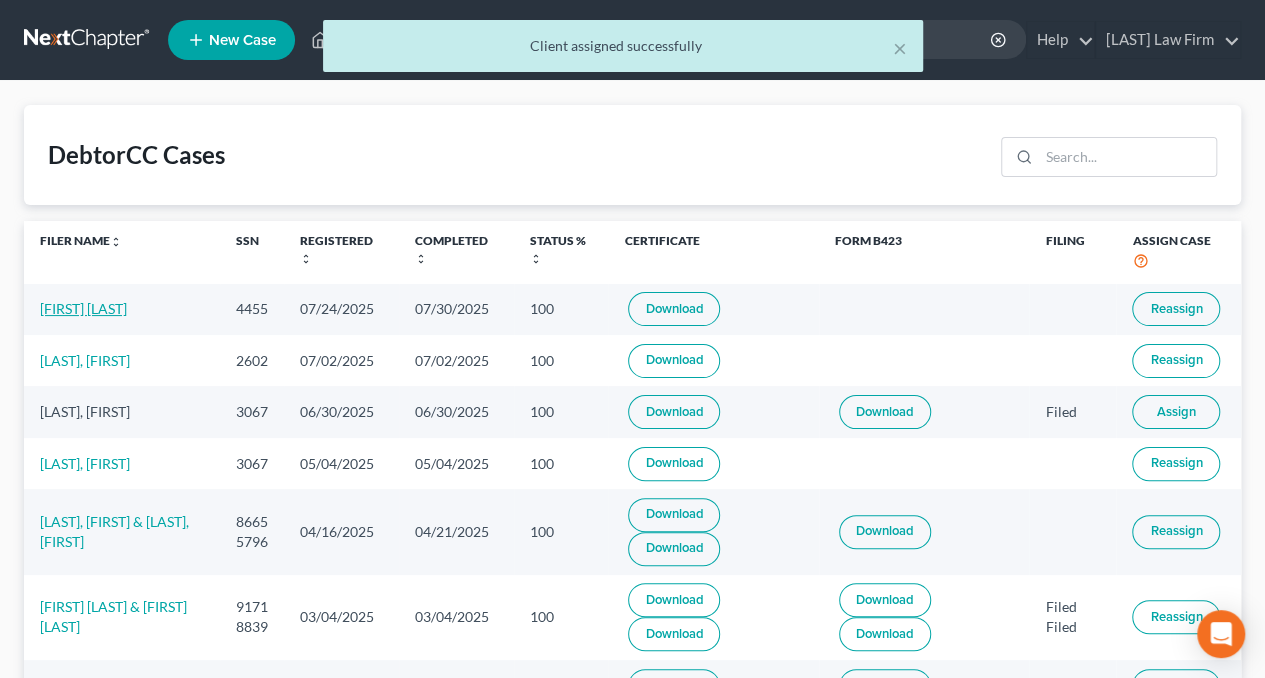 click on "[FIRST] [LAST]" at bounding box center (83, 308) 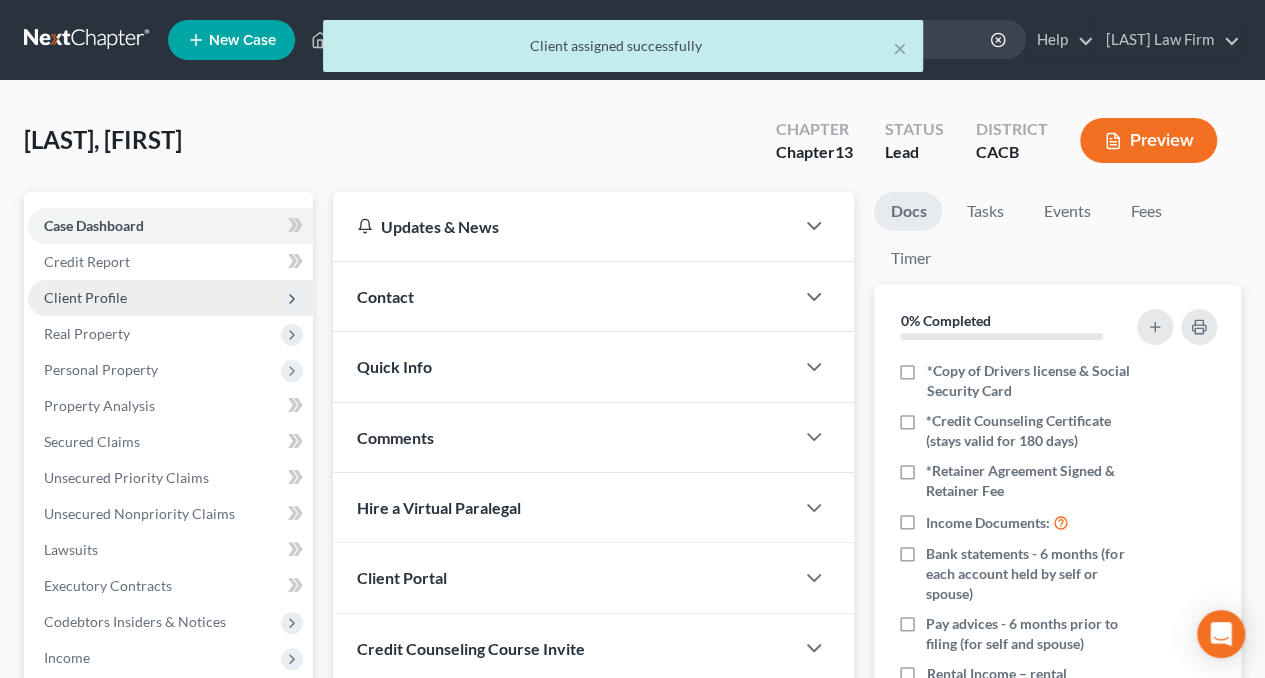 click on "Client Profile" at bounding box center [170, 298] 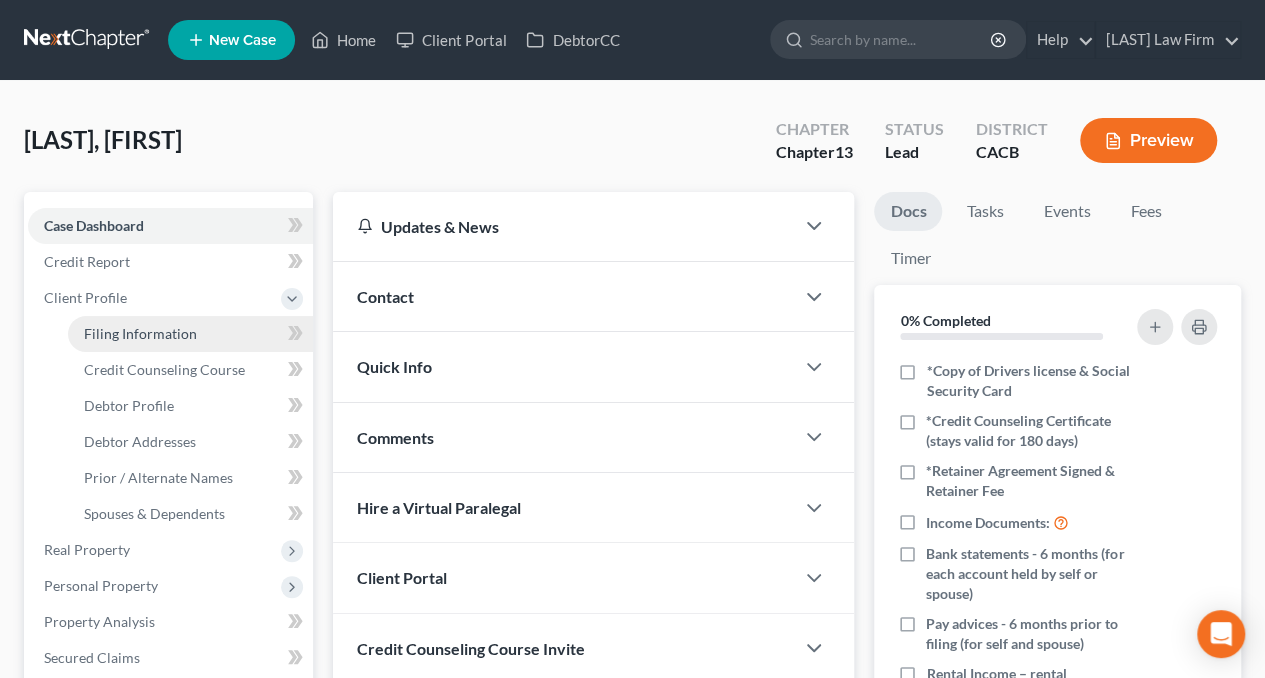 click on "Filing Information" at bounding box center [140, 333] 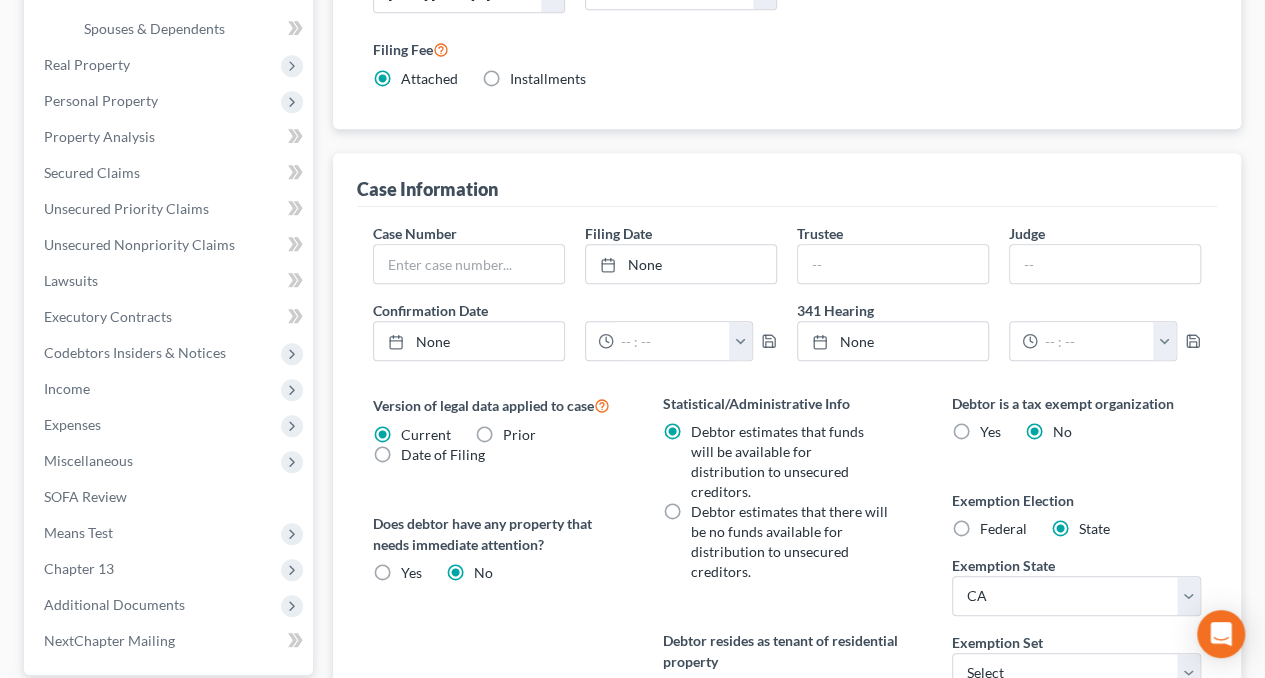 scroll, scrollTop: 600, scrollLeft: 0, axis: vertical 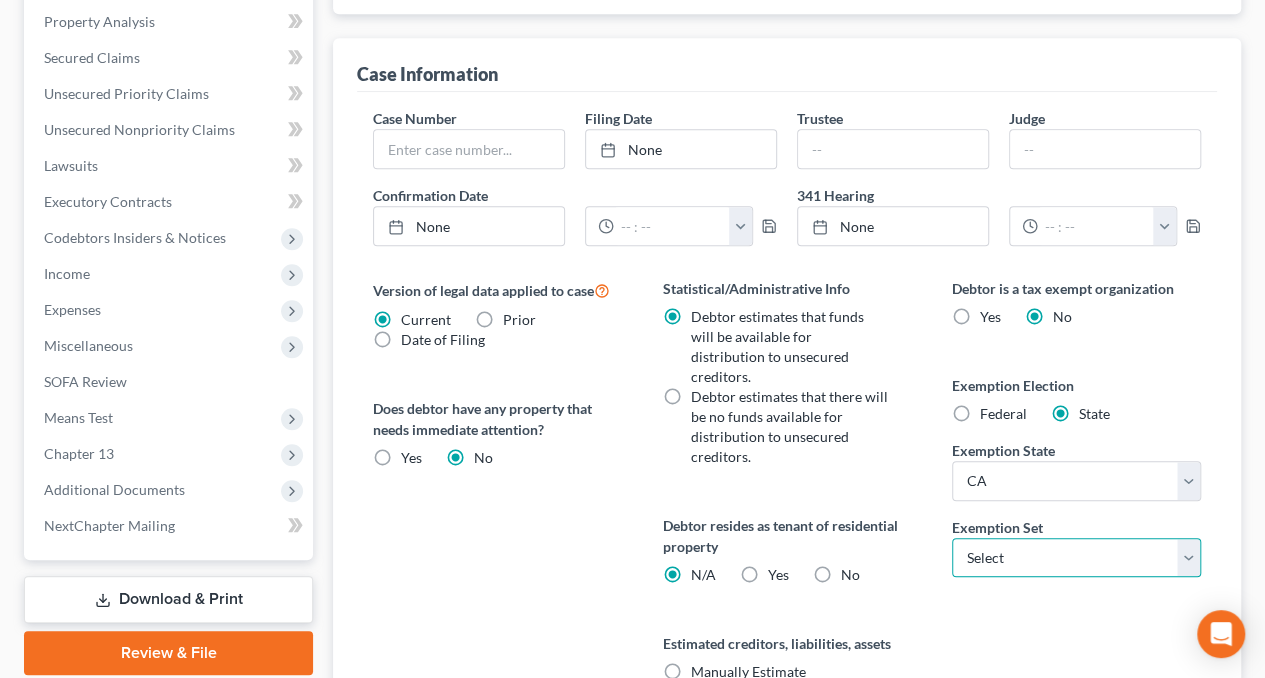 click on "Select 703 704" at bounding box center [1076, 558] 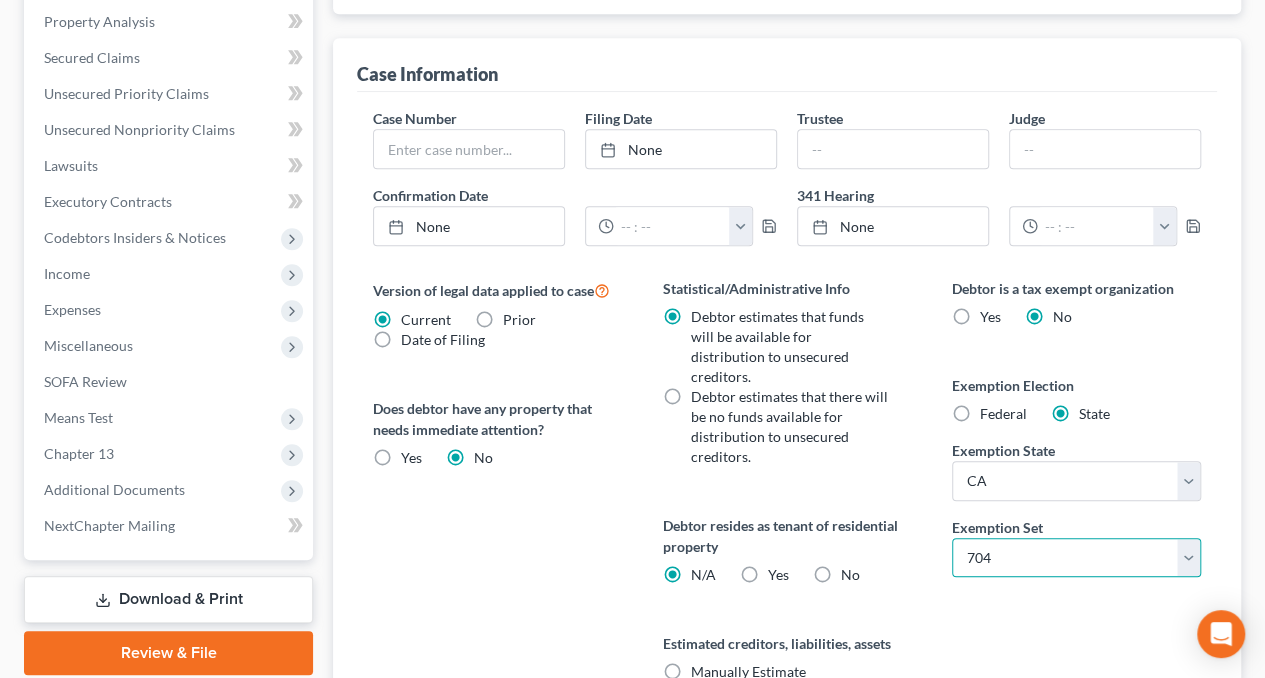 click on "Select 703 704" at bounding box center [1076, 558] 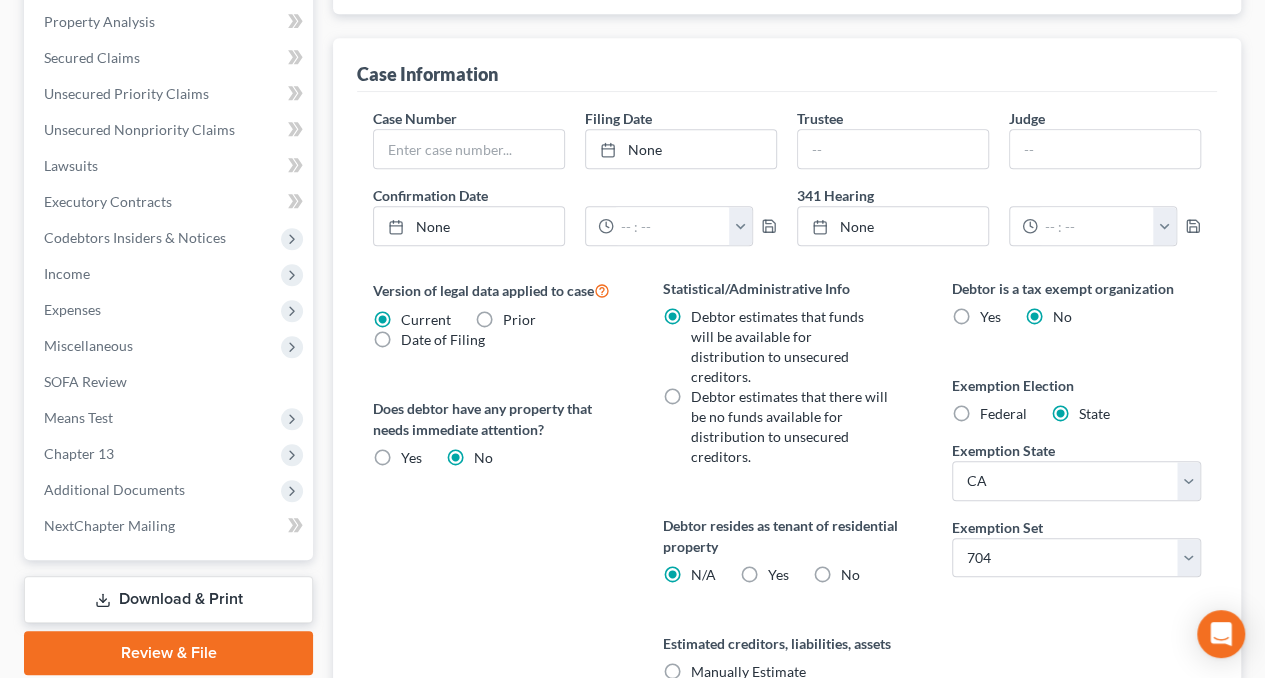 click on "No" at bounding box center [849, 575] 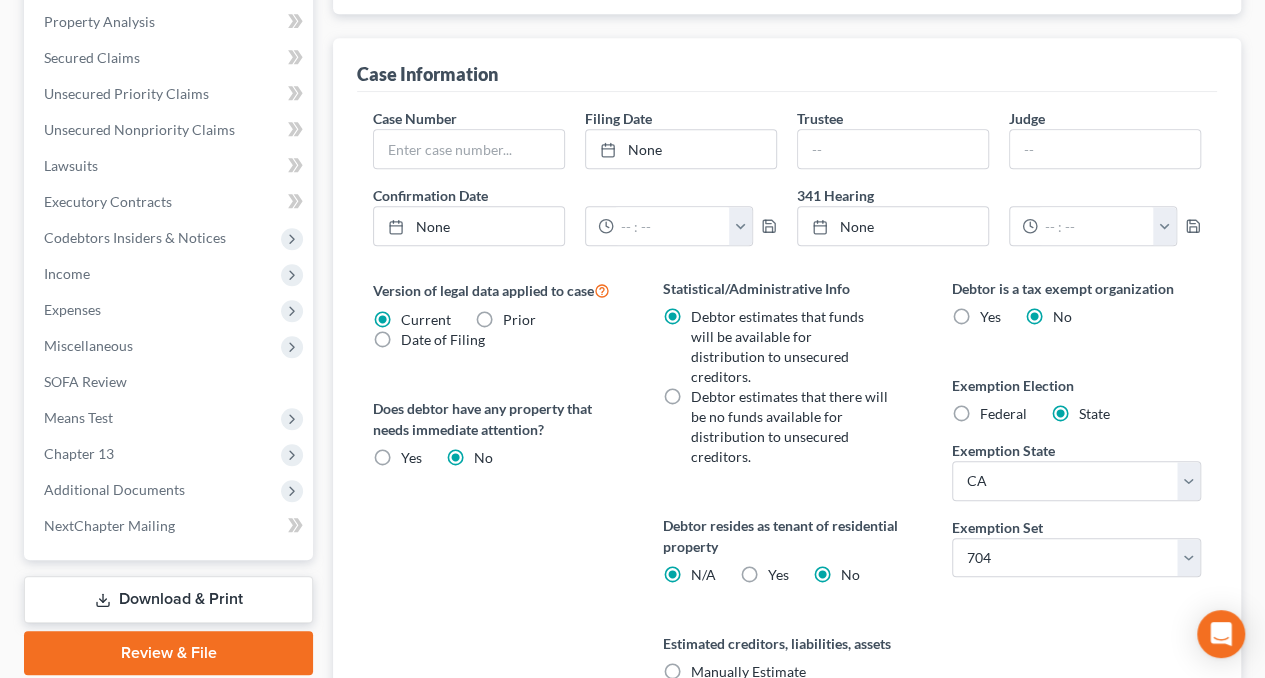 radio on "false" 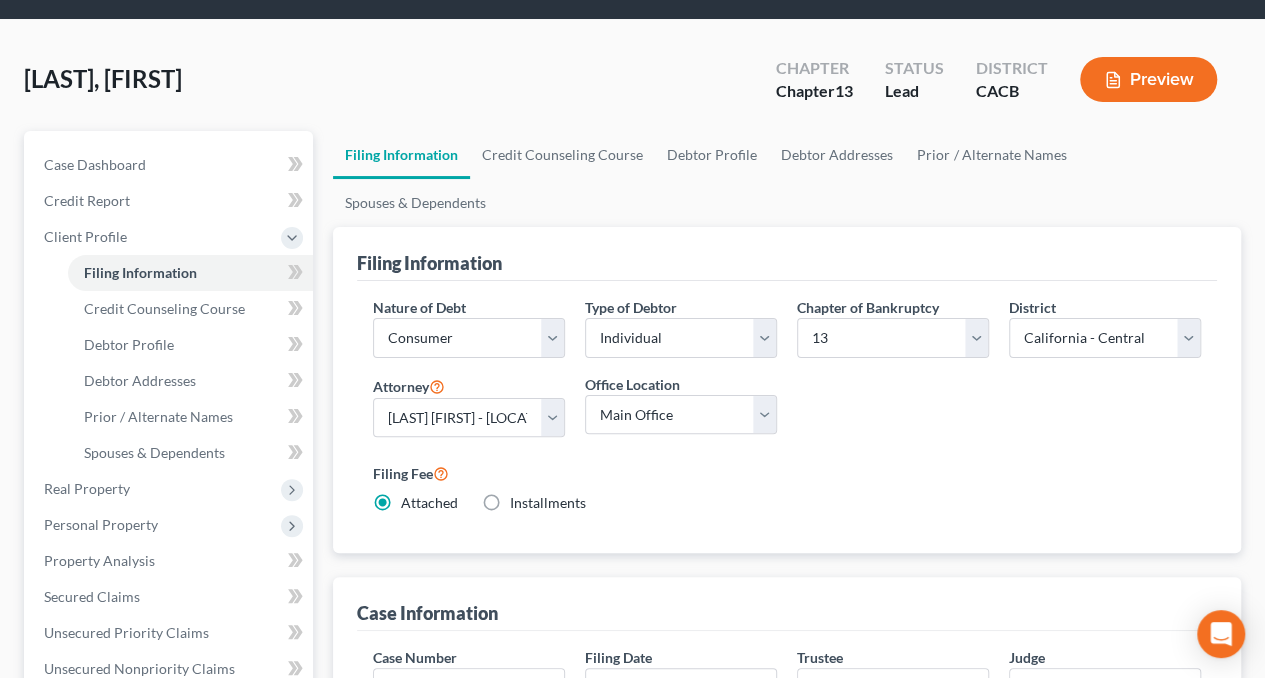 scroll, scrollTop: 0, scrollLeft: 0, axis: both 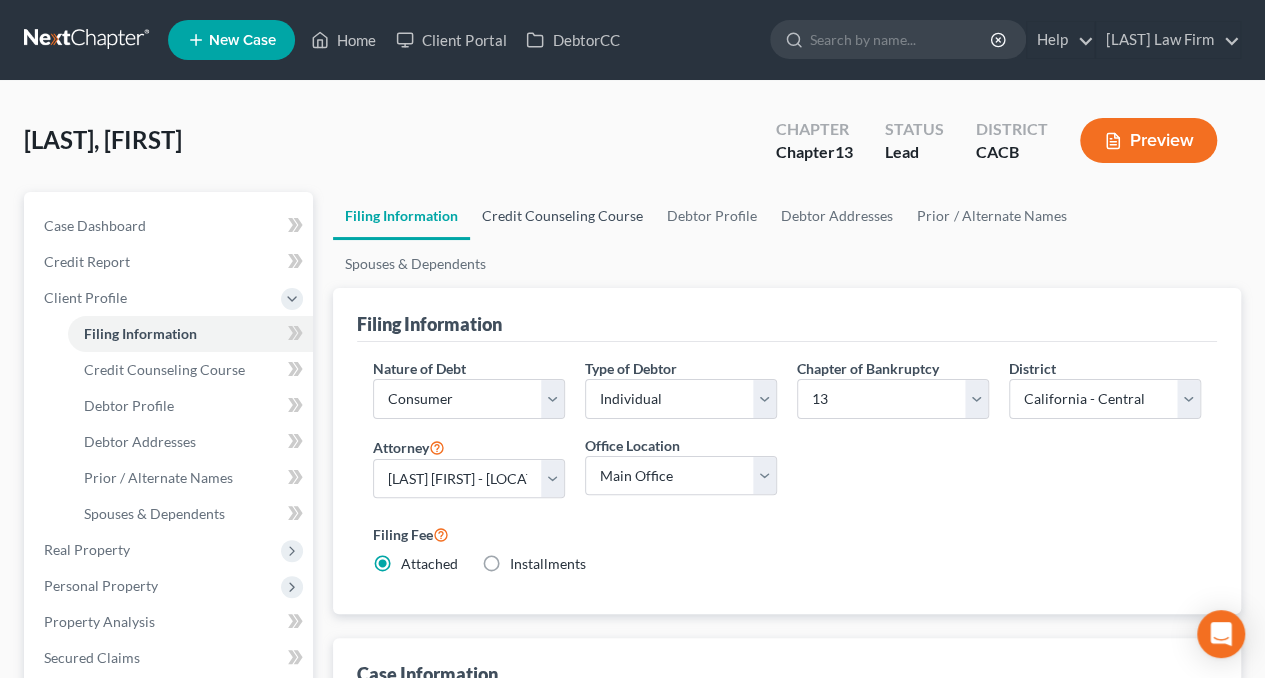 click on "Credit Counseling Course" at bounding box center [562, 216] 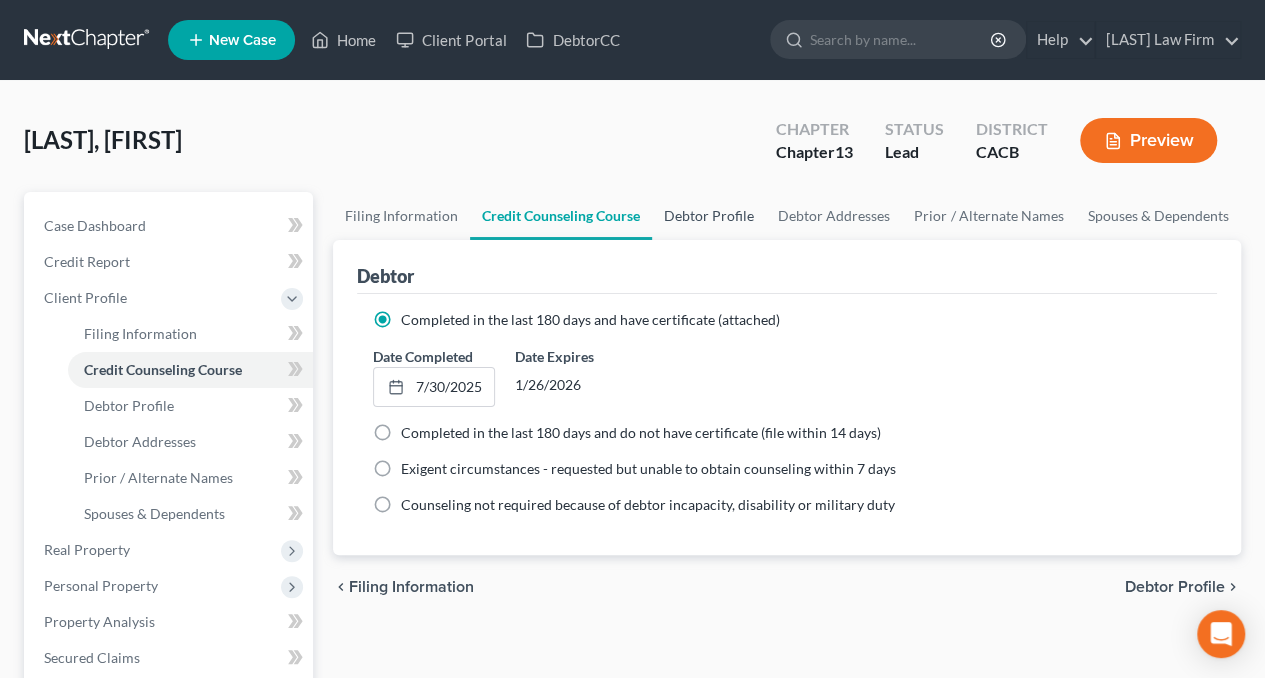 click on "Debtor Profile" at bounding box center [709, 216] 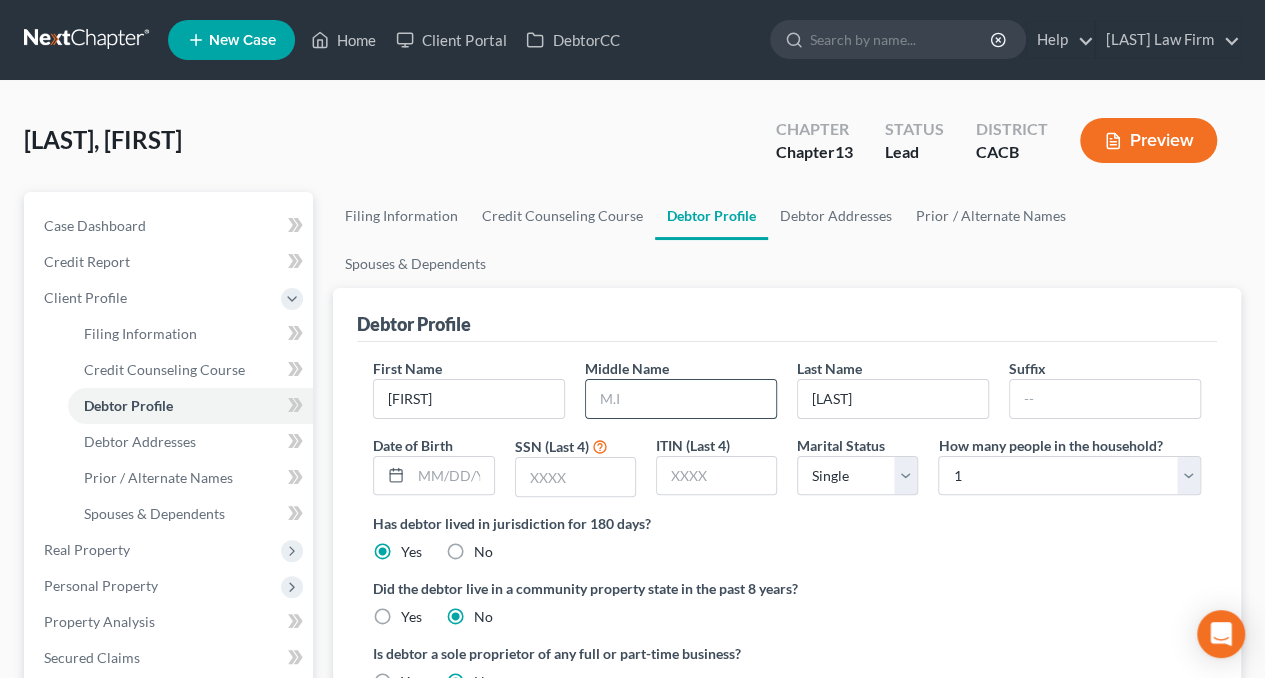 click at bounding box center [681, 399] 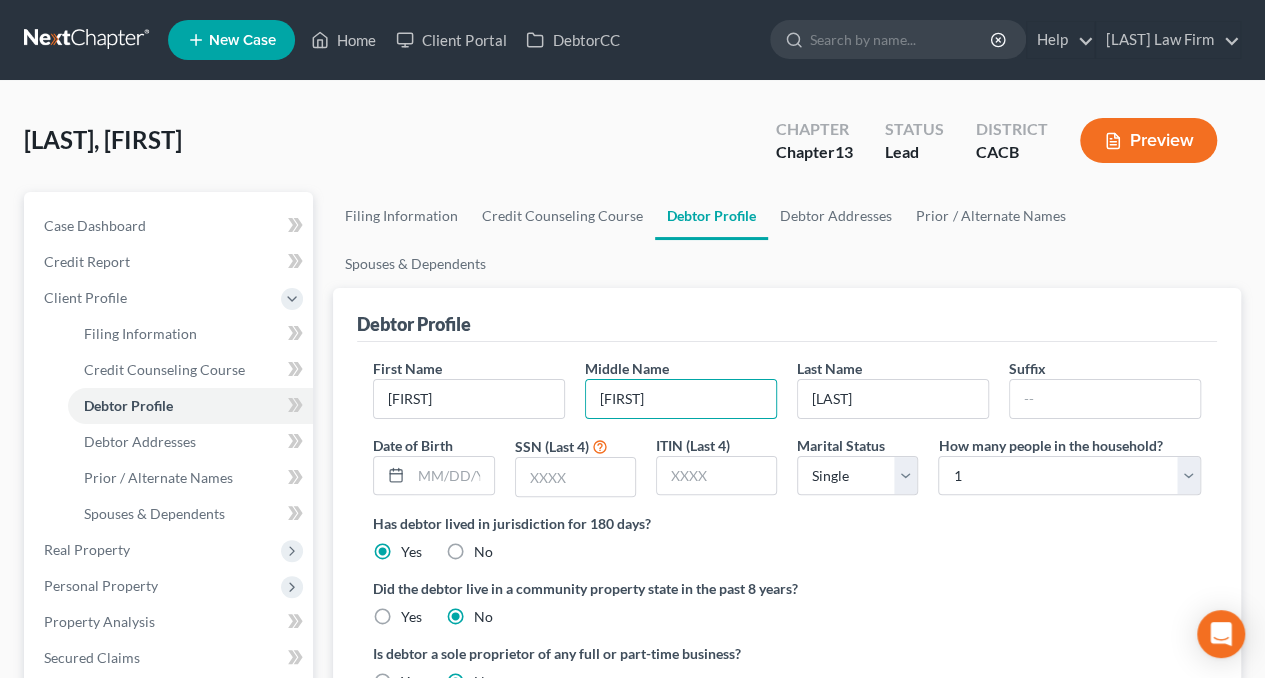 type on "[FIRST]" 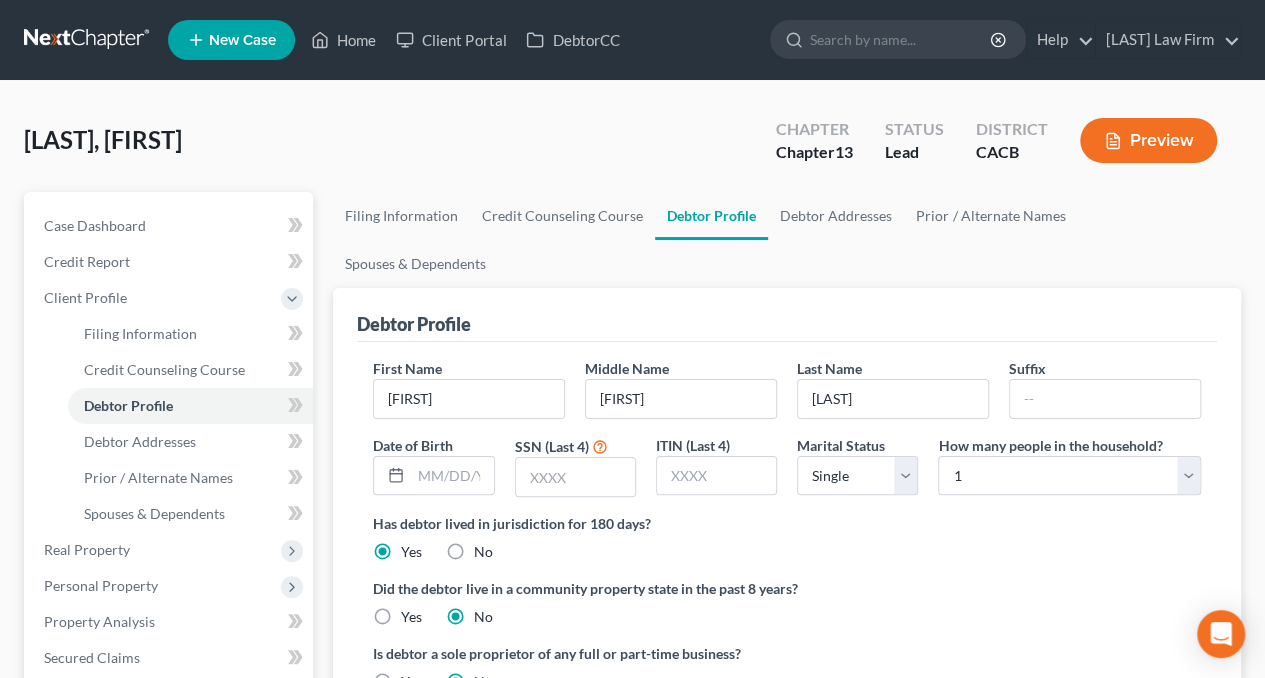 click on "First Name [FIRST] Middle Name [MIDDLE] Last Name [LAST] Suffix Date of Birth [DATE] SSN (Last 4) [SSN_LAST4] ITIN (Last 4) [ITIN_LAST4] Marital Status Select Single Married Separated Divorced Widowed How many people in the household? Select 1 2 3 4 5 6 7 8 9 10 11 12 13 14 15 16 17 18 19 20 Is debtor deceased? Yes No Has debtor lived in jurisdiction for 180 days? Yes No Debtor must reside in jurisdiction for 180 prior to filing bankruptcy pursuant to U.S.C. 11 28 USC § 1408. More Info Explain: Did the debtor live in a community property state in the past 8 years? Yes No Is debtor a sole proprietor of any full or part-time business? Yes No" at bounding box center (787, 533) 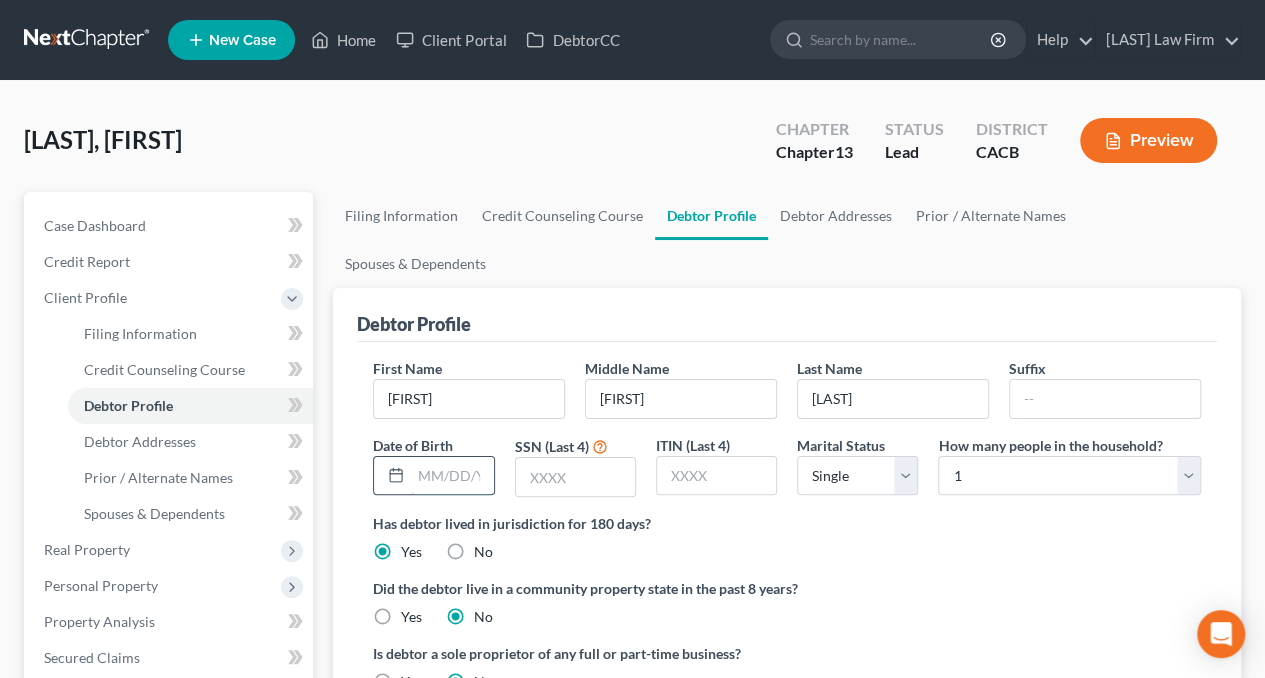 click at bounding box center [452, 476] 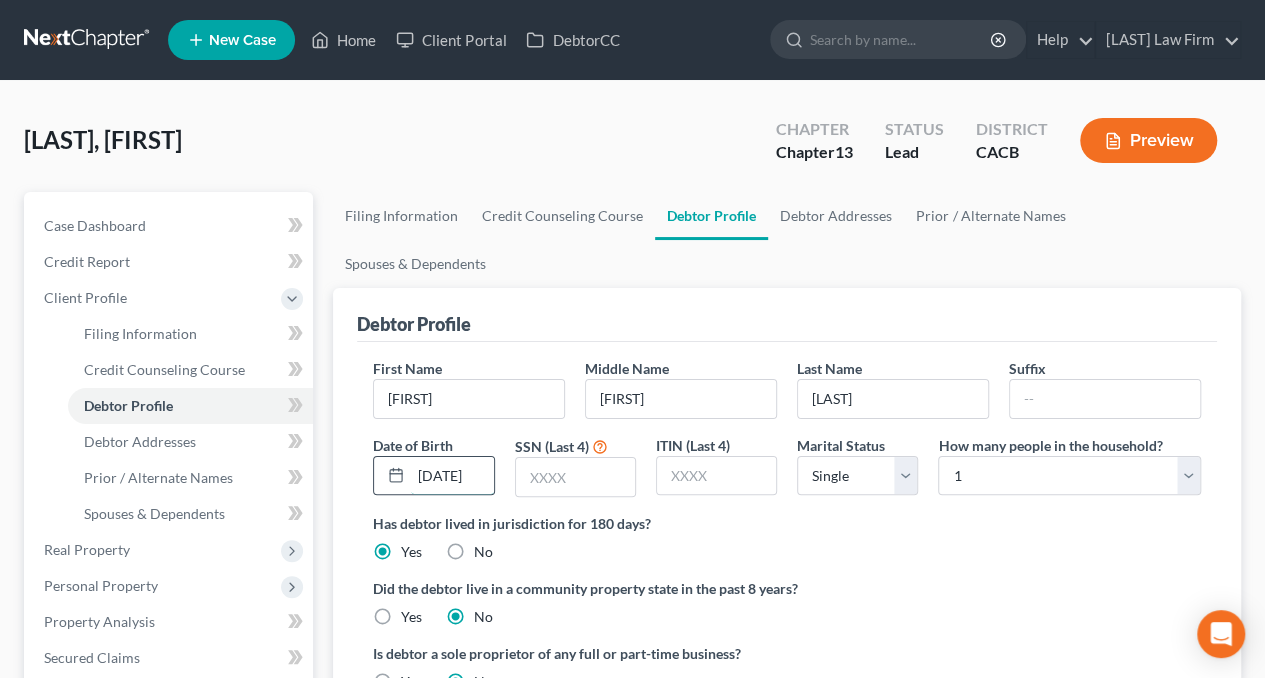 scroll, scrollTop: 0, scrollLeft: 5, axis: horizontal 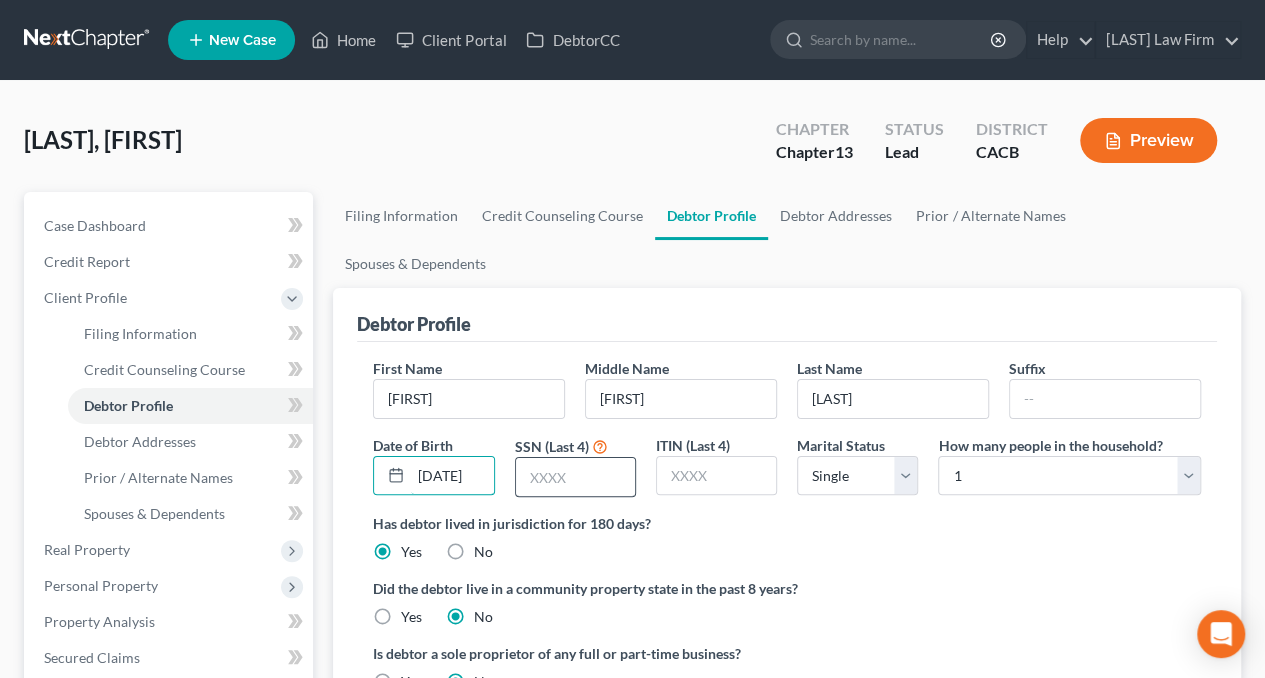 type on "[DATE]" 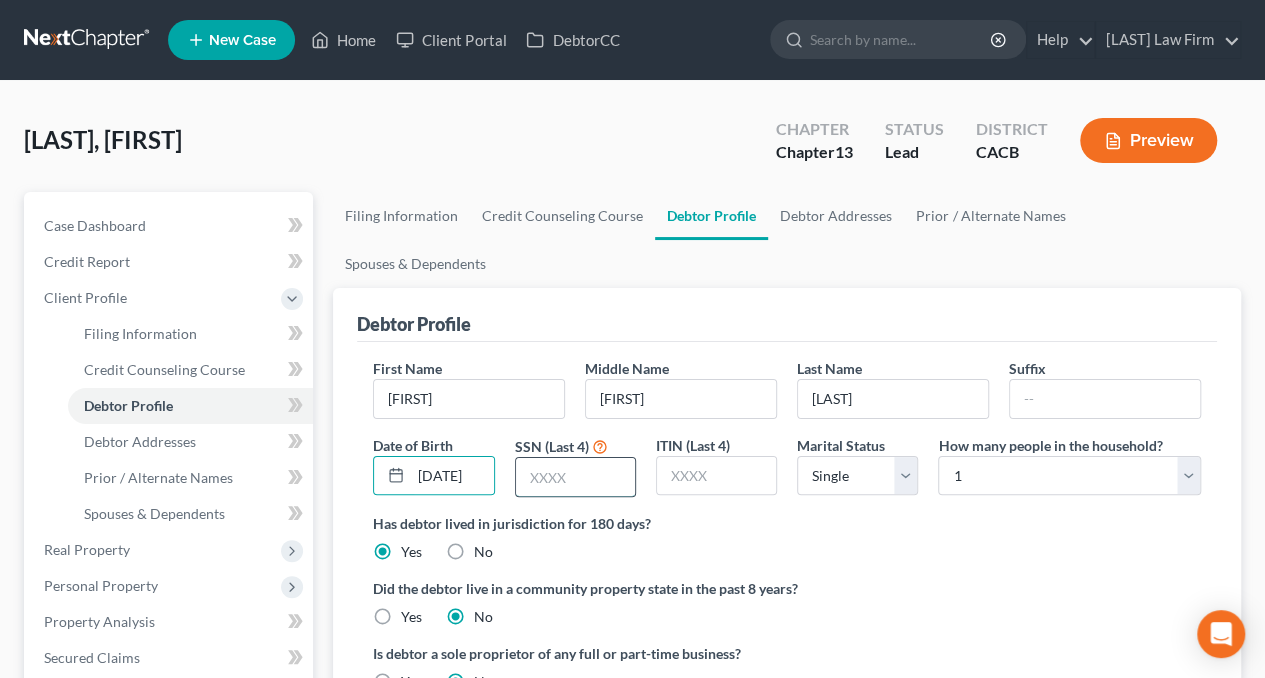 scroll, scrollTop: 0, scrollLeft: 0, axis: both 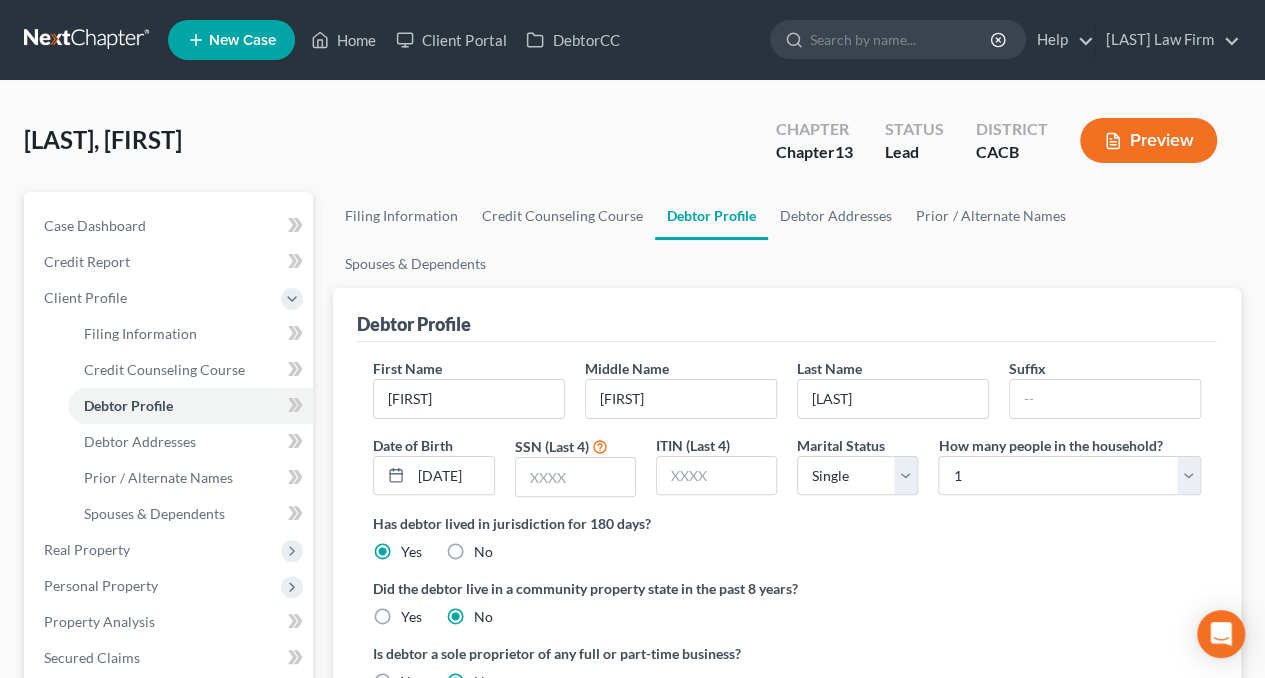 click on "First Name [FIRST] Middle Name [MIDDLE] Last Name [LAST] Suffix Date of Birth [DATE] SSN (Last 4) [SSN_LAST4] ITIN (Last 4) [ITIN_LAST4] Marital Status Select Single Married Separated Divorced Widowed How many people in the household? Select 1 2 3 4 5 6 7 8 9 10 11 12 13 14 15 16 17 18 19 20 Is debtor deceased? Yes No Has debtor lived in jurisdiction for 180 days? Yes No Debtor must reside in jurisdiction for 180 prior to filing bankruptcy pursuant to U.S.C. 11 28 USC § 1408. More Info Explain: Did the debtor live in a community property state in the past 8 years? Yes No Is debtor a sole proprietor of any full or part-time business? Yes No" at bounding box center [787, 533] 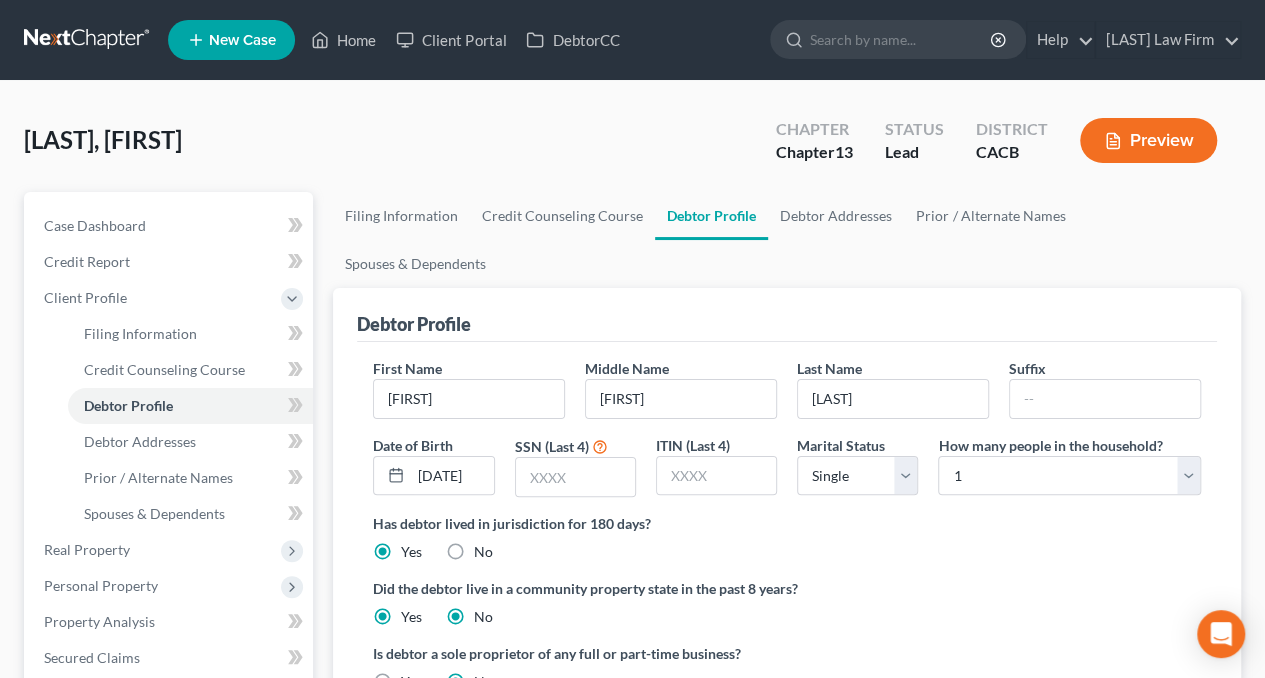 radio on "false" 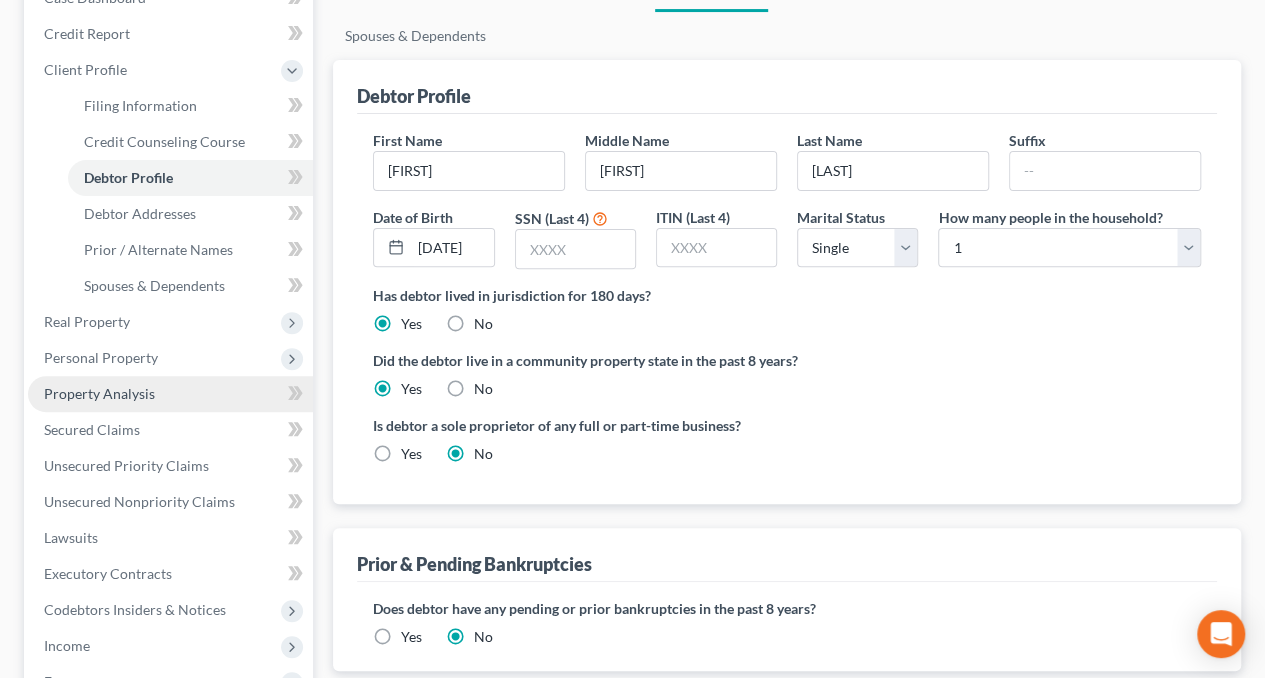 scroll, scrollTop: 200, scrollLeft: 0, axis: vertical 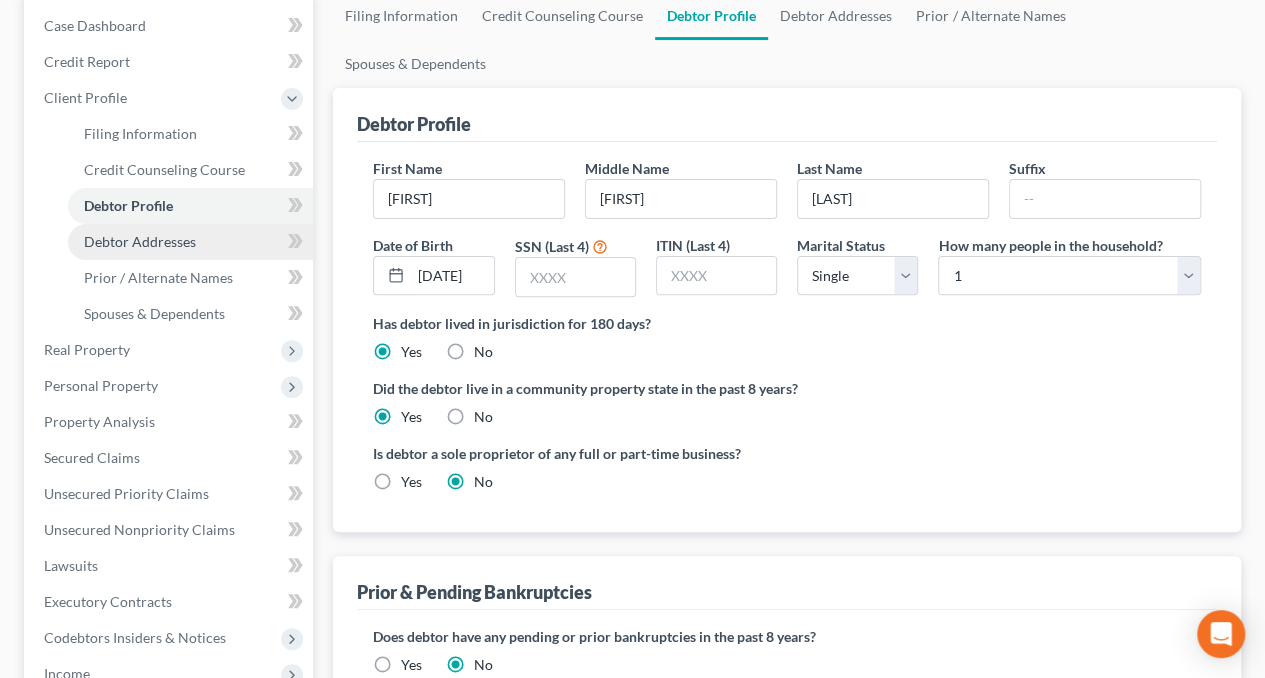 click on "Debtor Addresses" at bounding box center [140, 241] 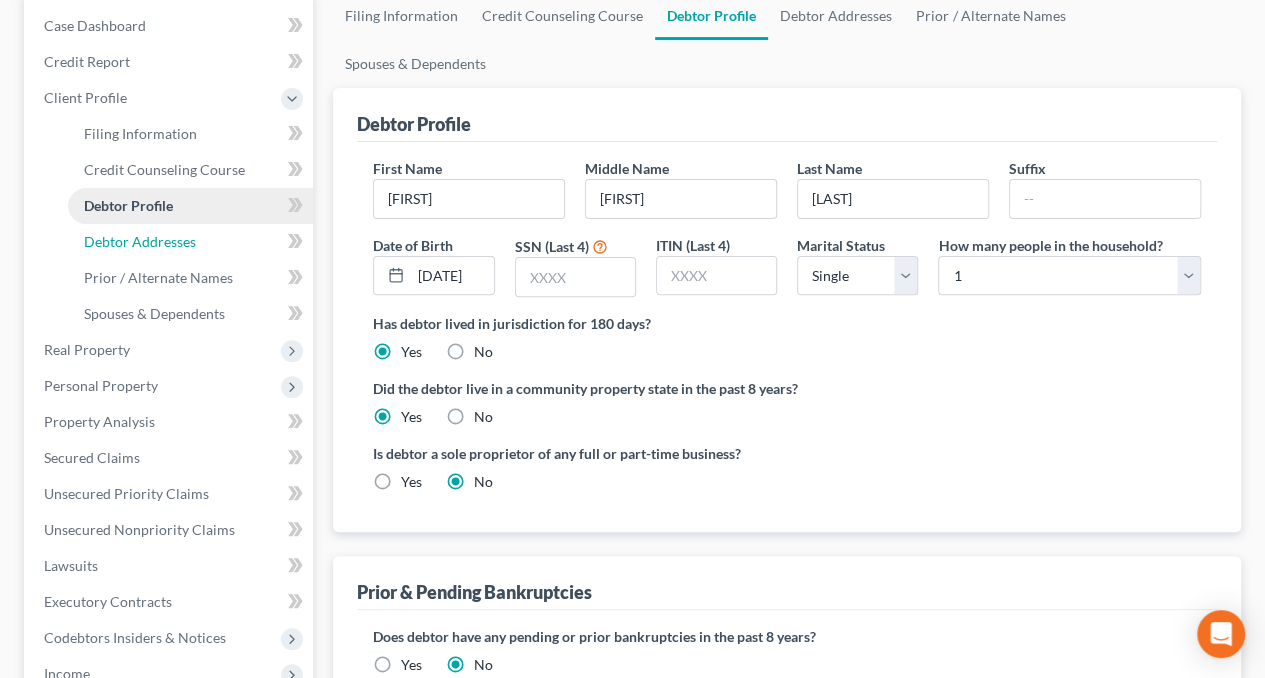 select on "0" 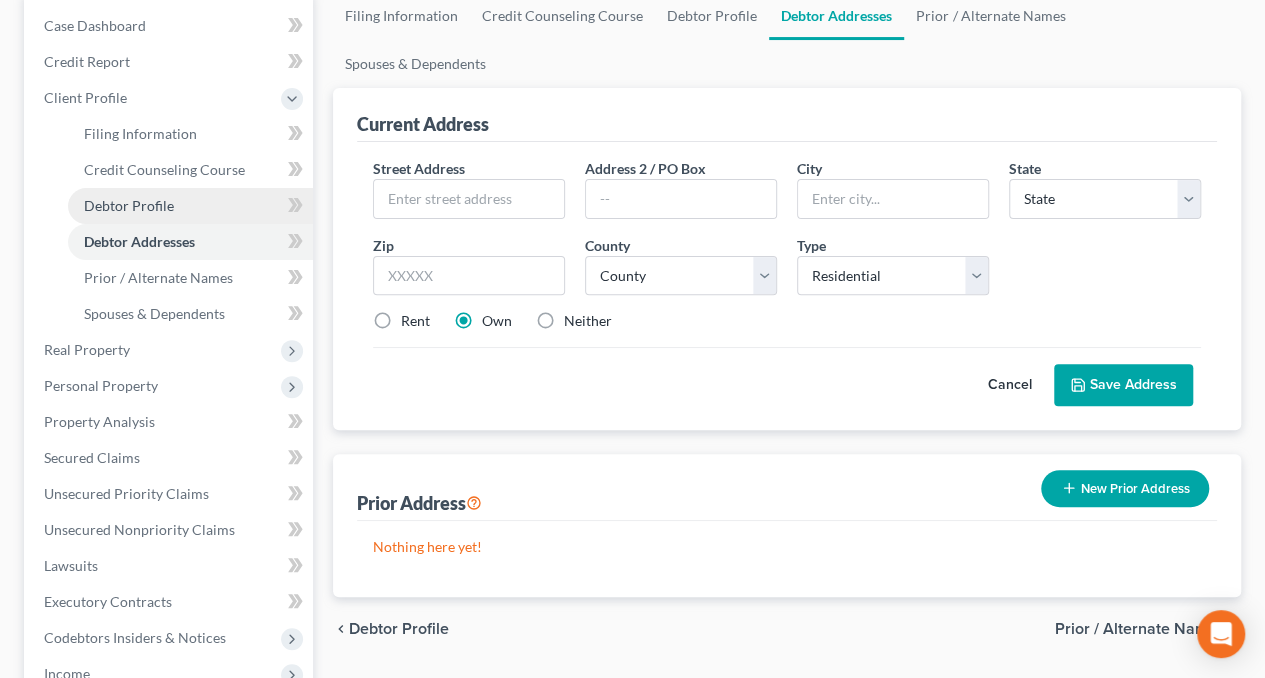 scroll, scrollTop: 0, scrollLeft: 0, axis: both 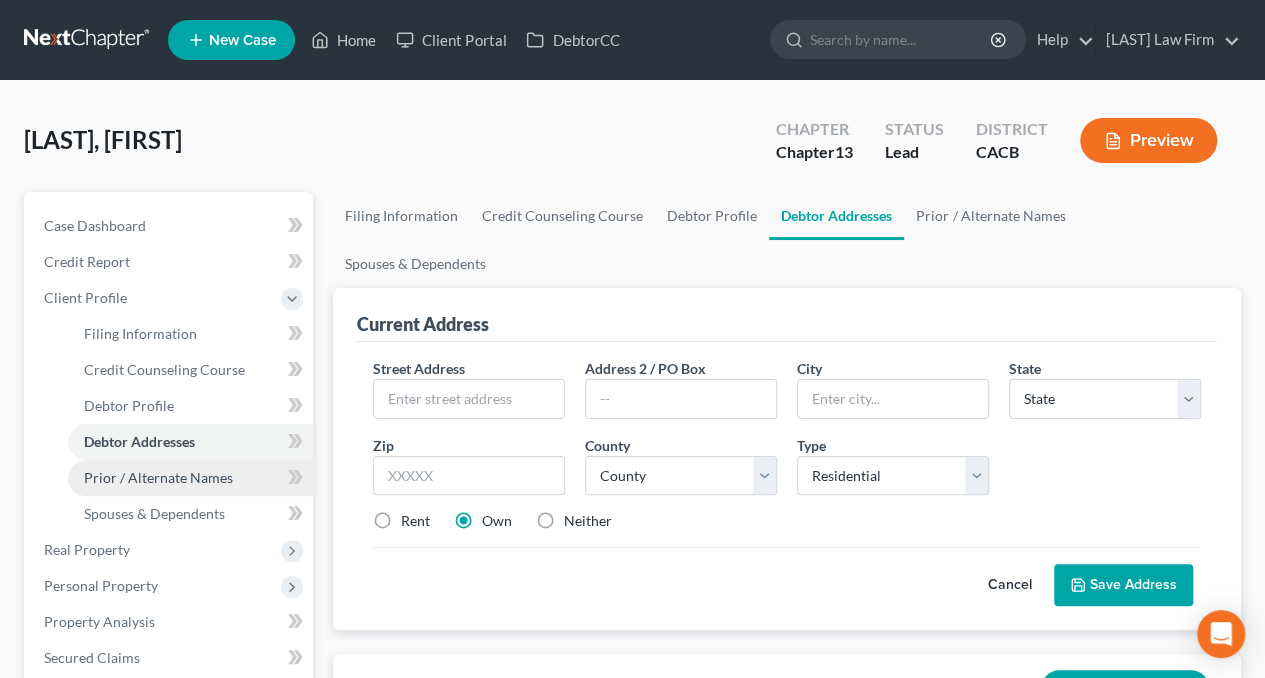 click on "Prior / Alternate Names" at bounding box center (158, 477) 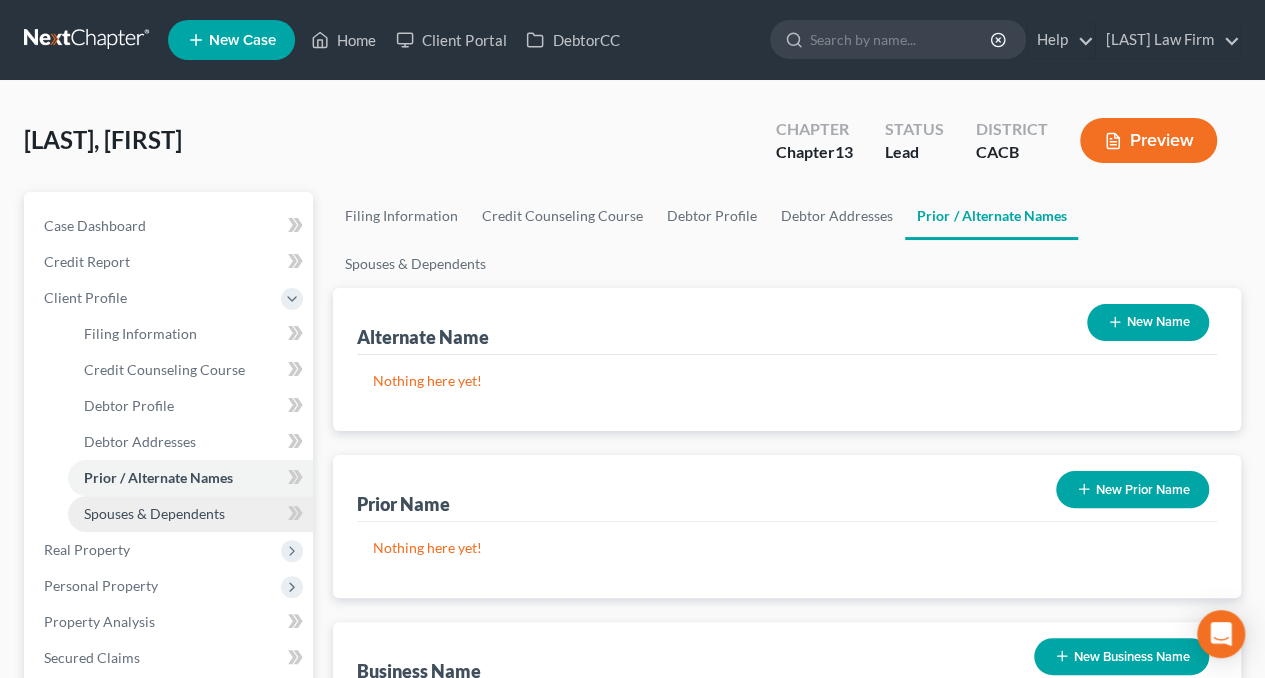 click on "Spouses & Dependents" at bounding box center [154, 513] 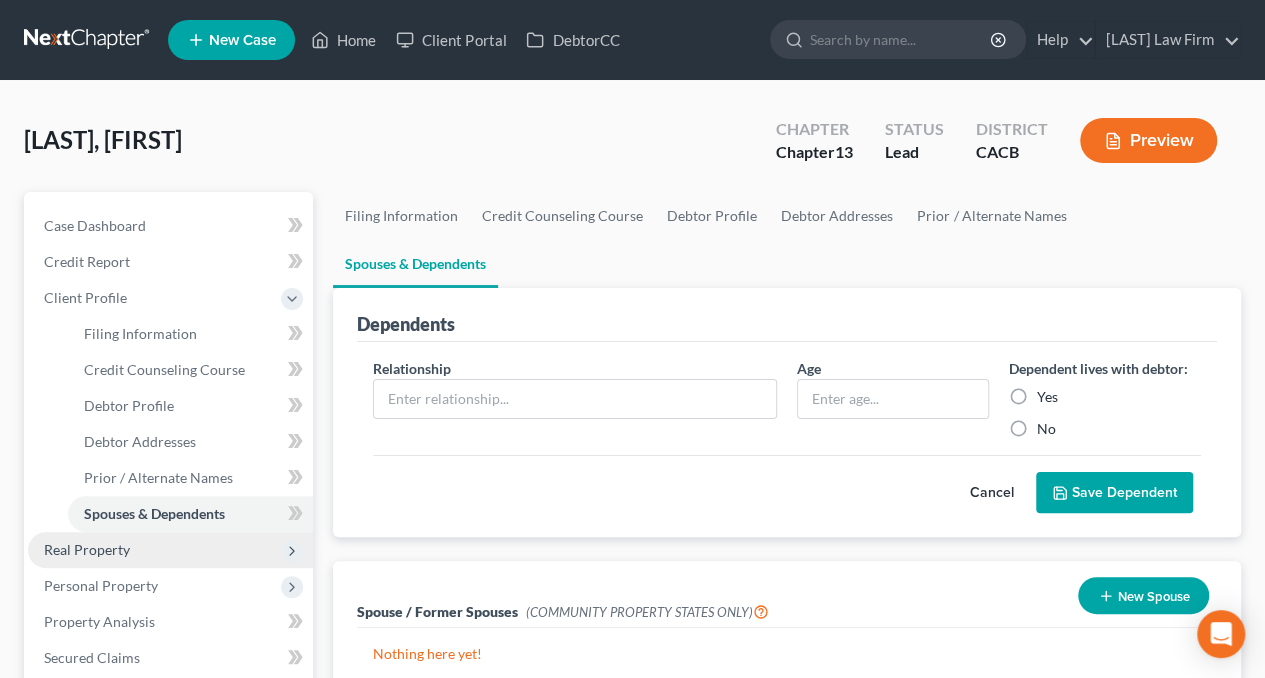 click on "Real Property" at bounding box center (170, 550) 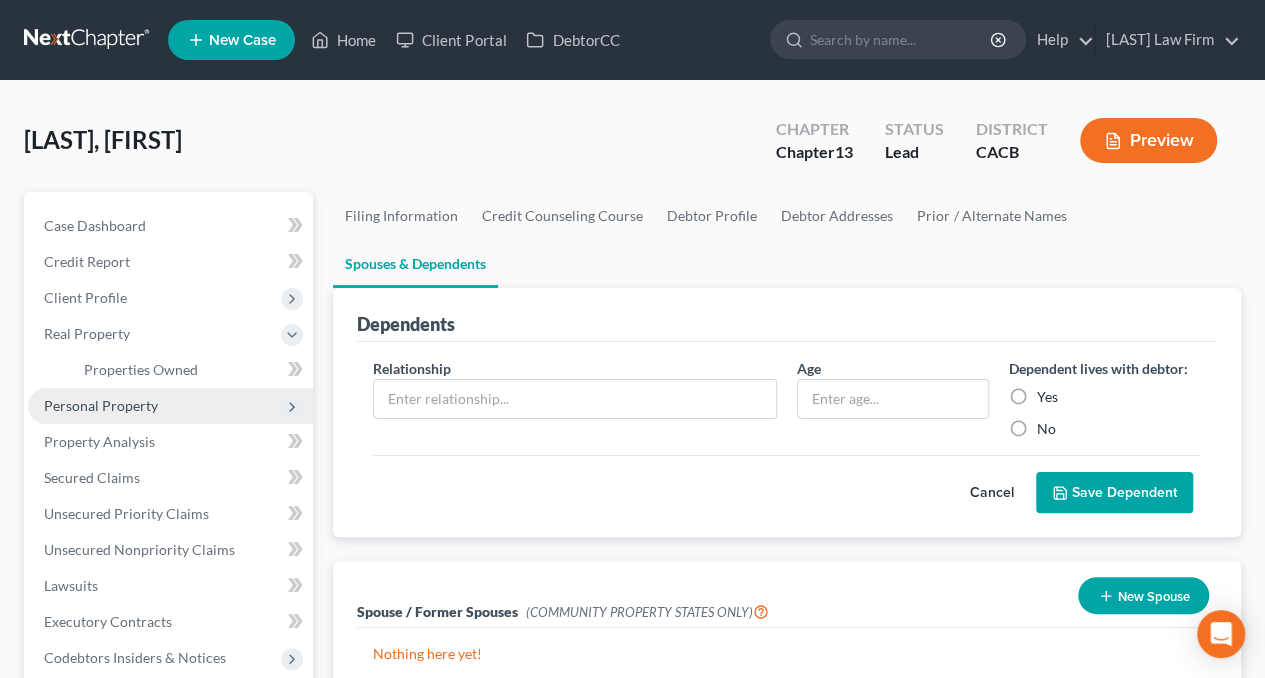 click on "Personal Property" at bounding box center [101, 405] 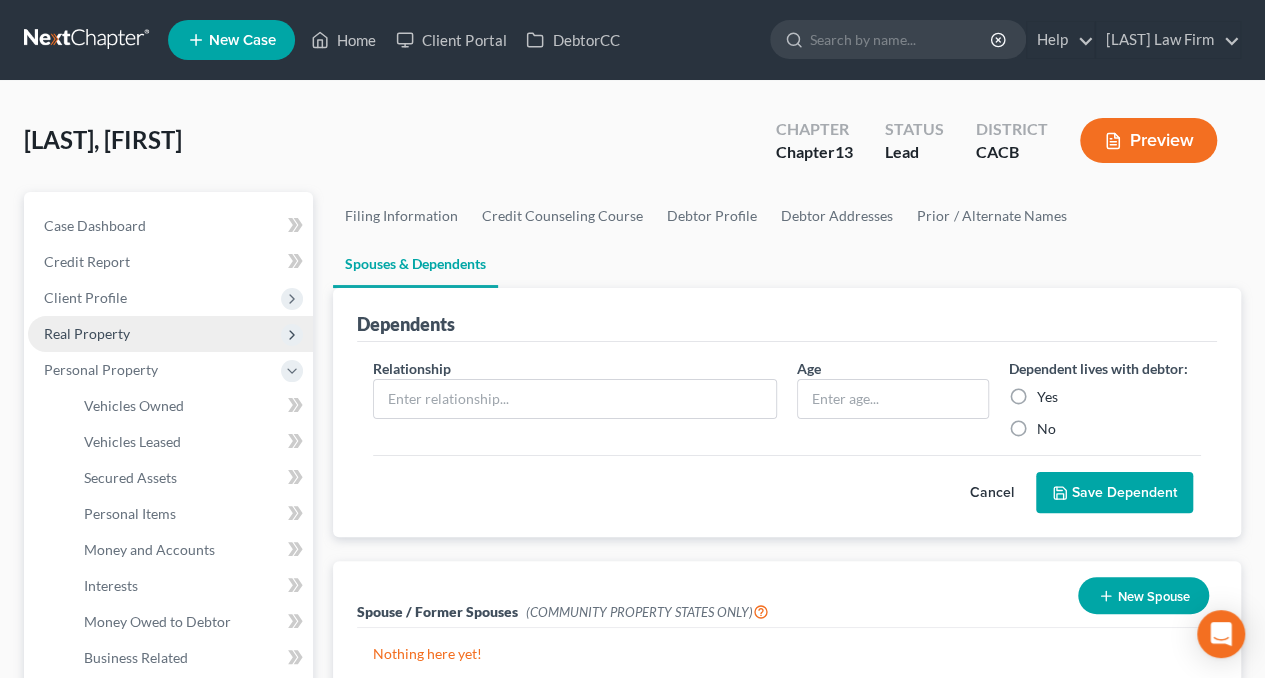 click on "Real Property" at bounding box center [87, 333] 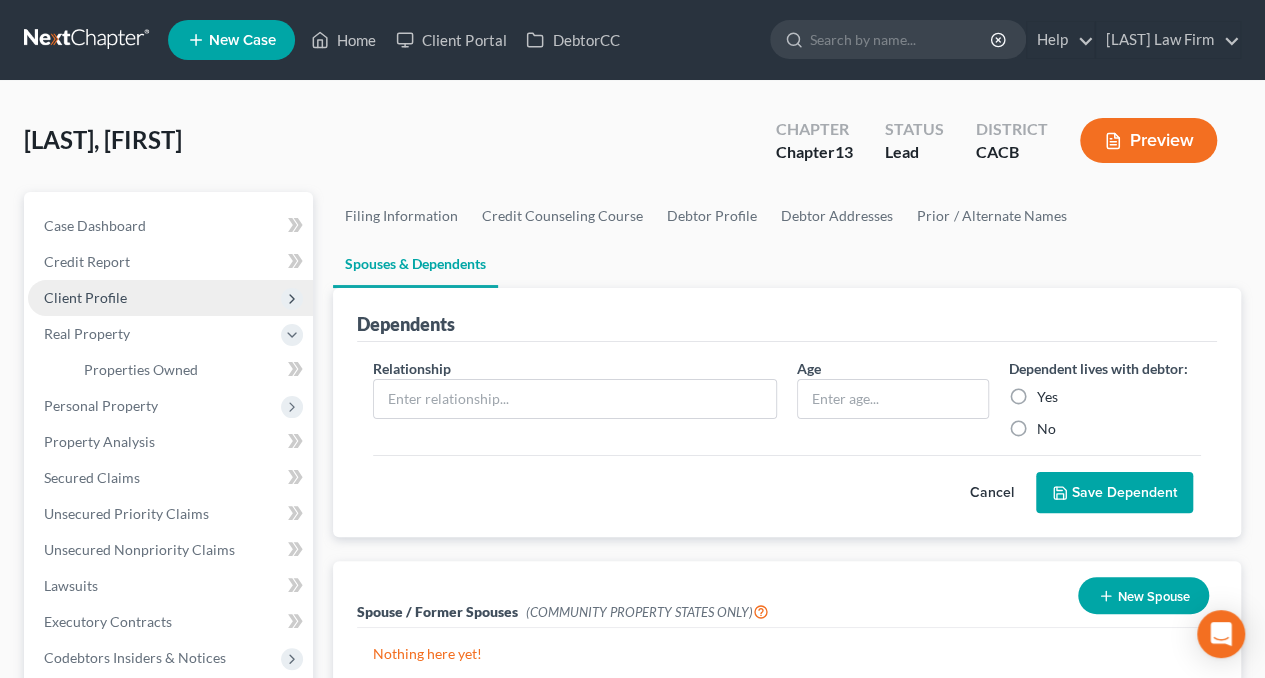 click on "Client Profile" at bounding box center (85, 297) 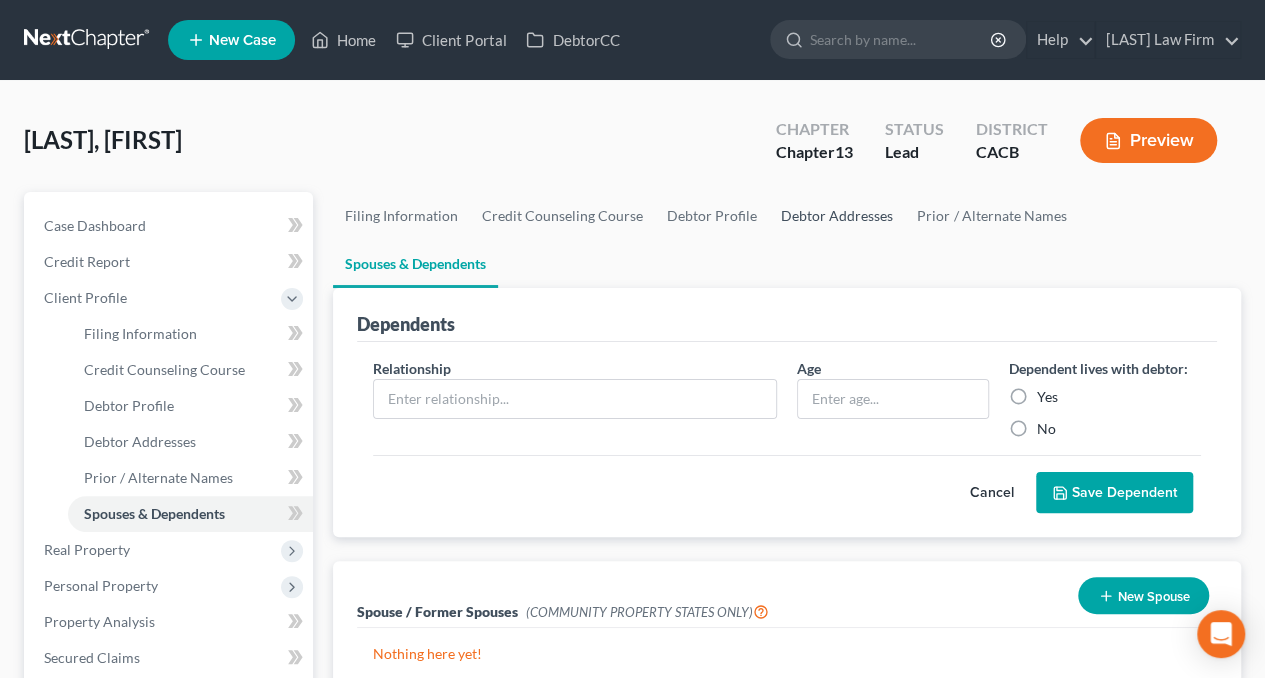 click on "Debtor Addresses" at bounding box center [837, 216] 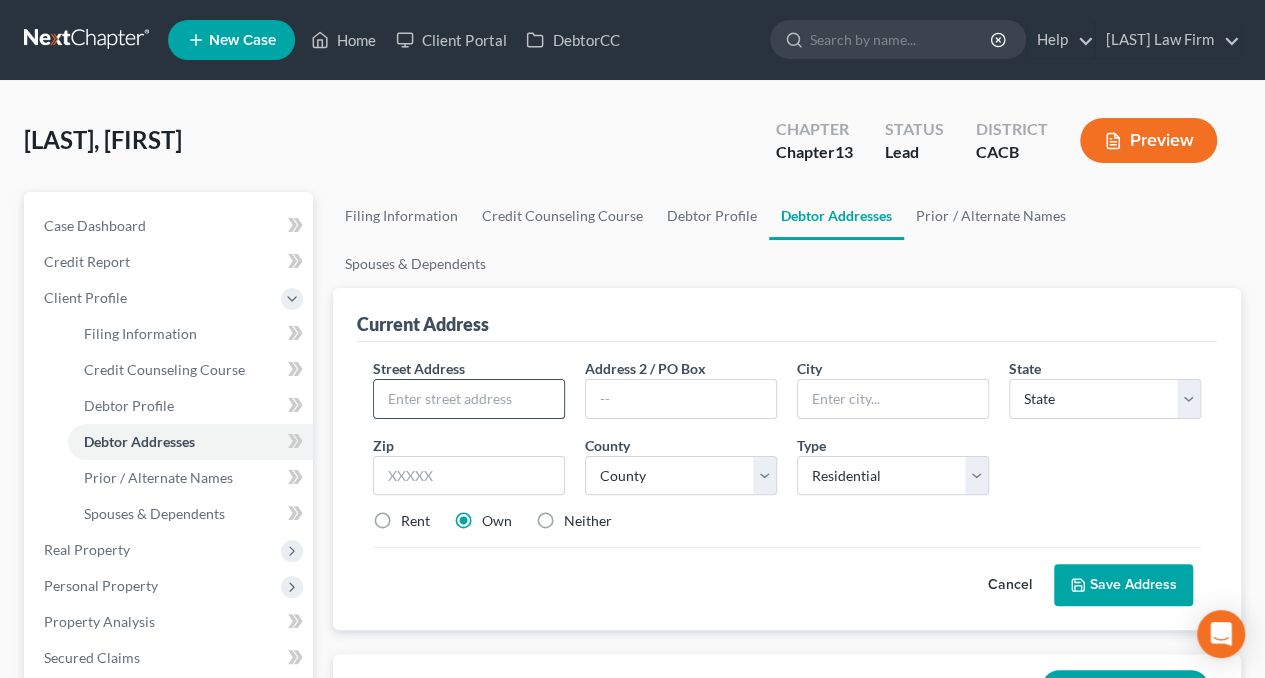 click at bounding box center [469, 399] 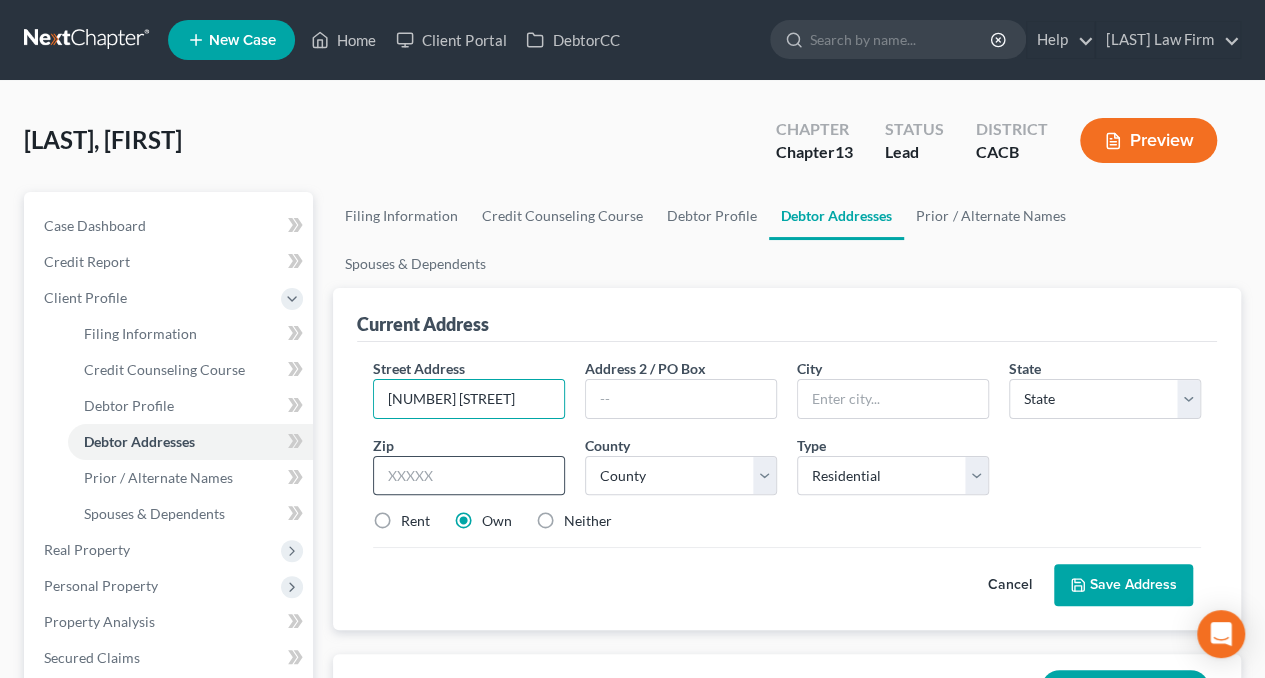 type on "[NUMBER] [STREET]" 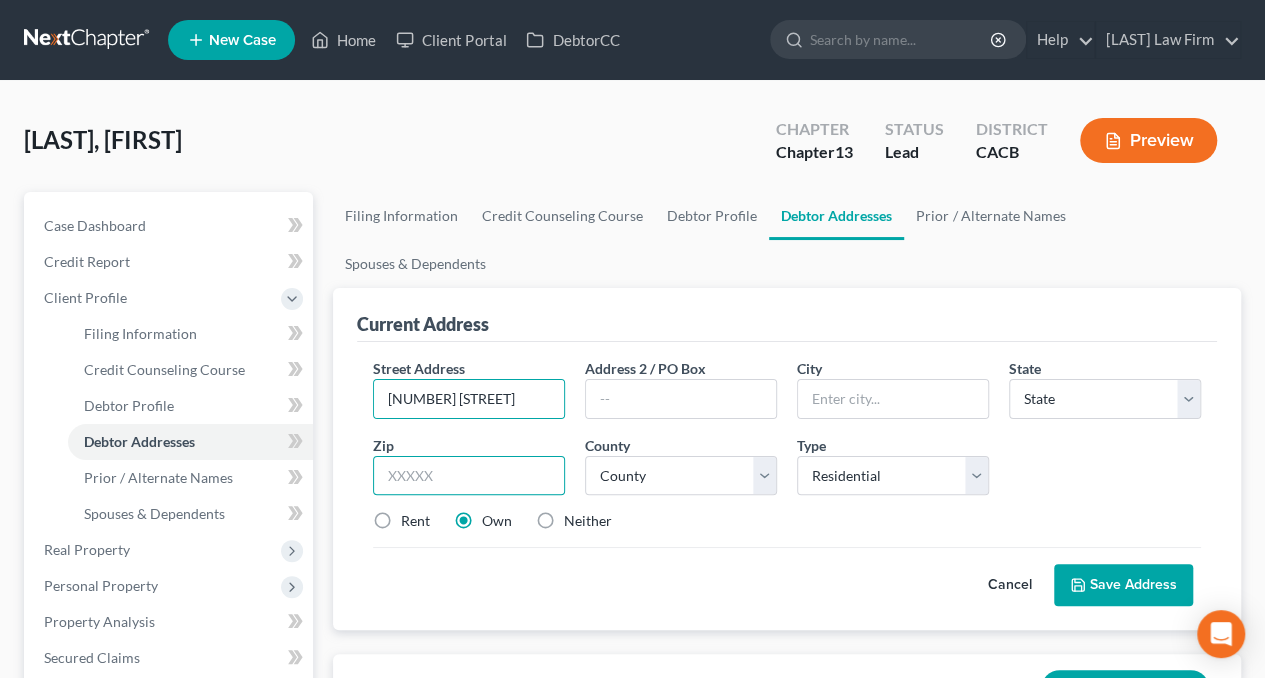 click at bounding box center (469, 476) 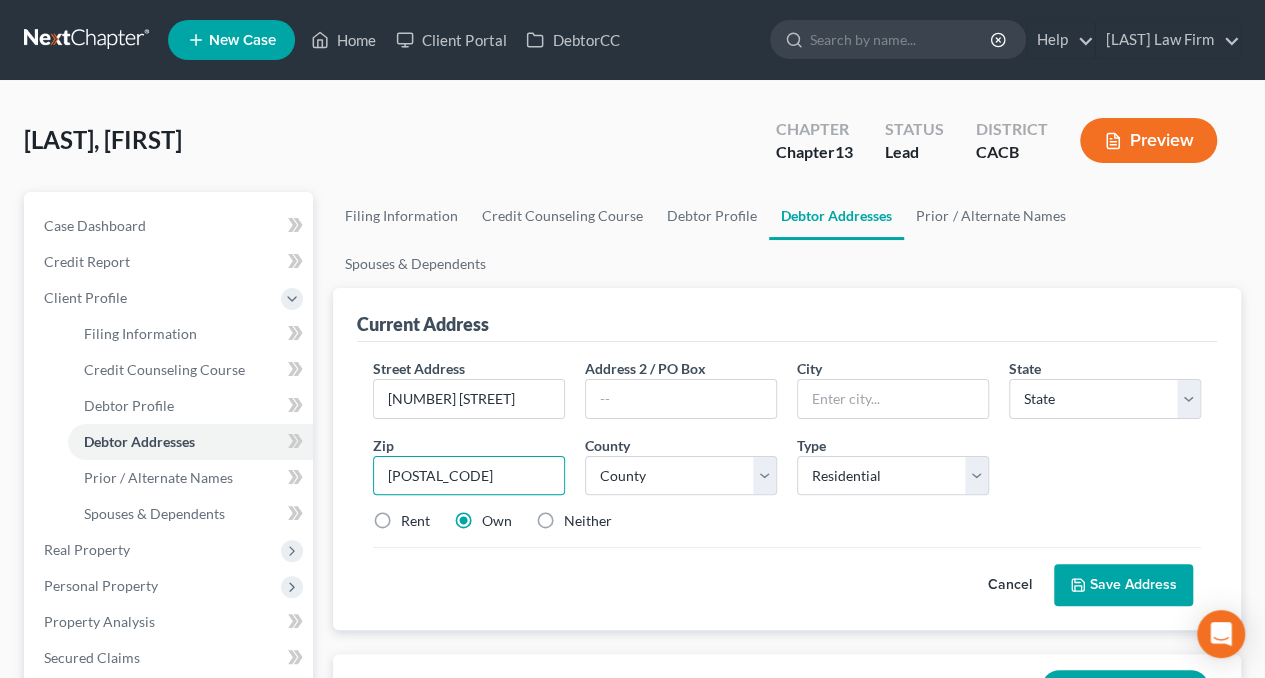 type on "[POSTAL_CODE]" 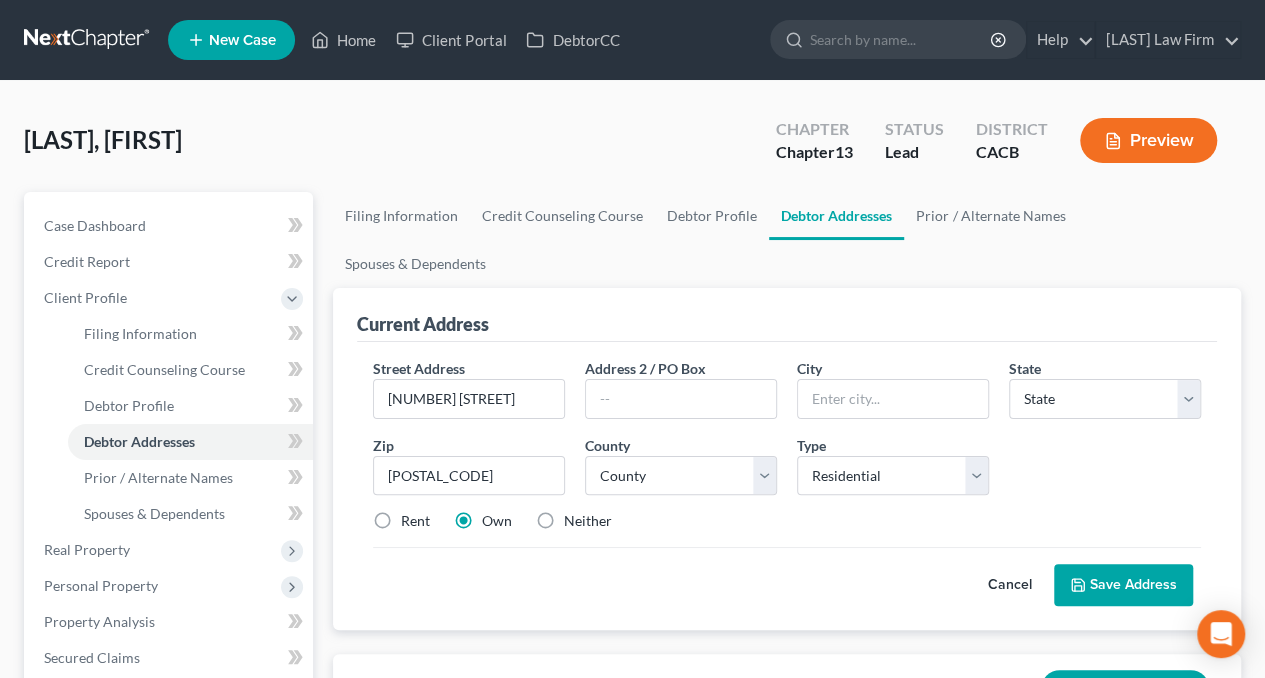 click on "Save Address" at bounding box center (1123, 585) 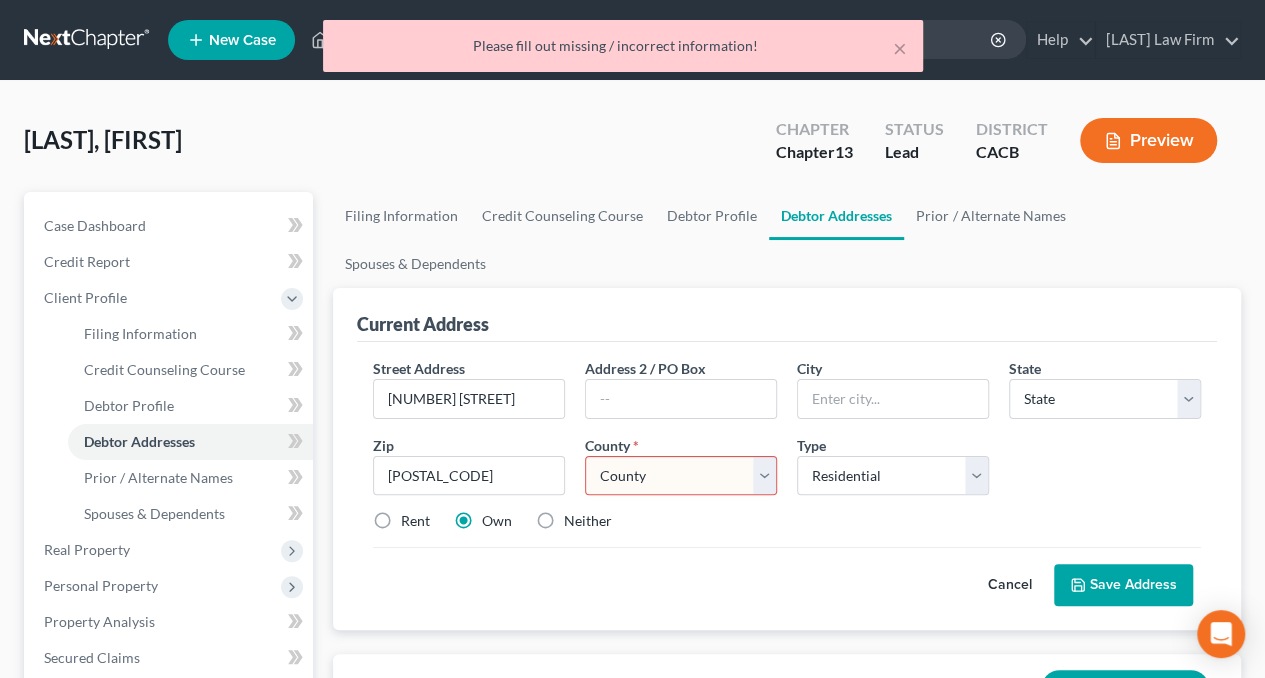 type on "Chatsworth" 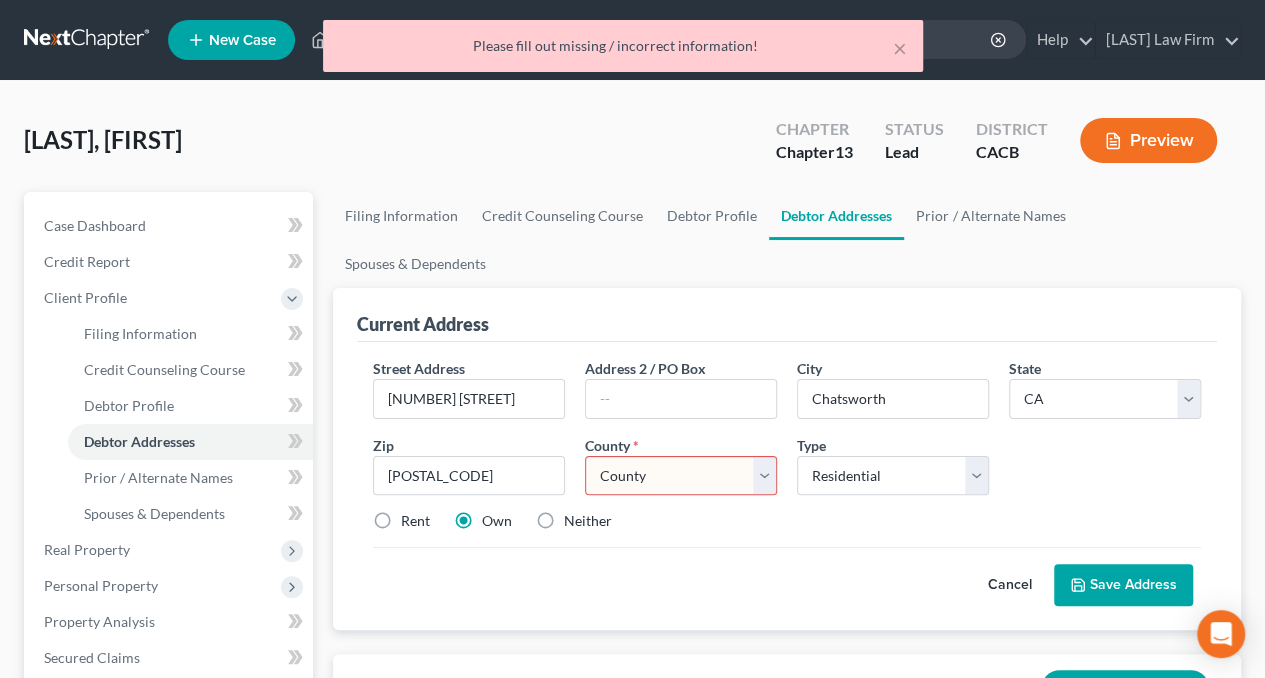 click on "County Alameda County Alpine County Amador County Butte County Calaveras County Colusa County Contra Costa County Del Norte County El Dorado County Fresno County Glenn County Humboldt County Imperial County Inyo County Kern County Kings County Lake County Lassen County Los Angeles County Madera County Marin County Mariposa County Mendocino County Merced County Modoc County Mono County Monterey County Napa County Nevada County Orange County Placer County Plumas County Riverside County Sacramento County San Benito County San Bernardino County San Diego County San Francisco County San Joaquin County San Luis Obispo County San Mateo County Santa Barbara County Santa Clara County Santa Cruz County Shasta County Sierra County Siskiyou County Solano County Sonoma County Stanislaus County Sutter County Tehama County Trinity County Tulare County Tuolumne County Ventura County Yolo County Yuba County" at bounding box center (681, 476) 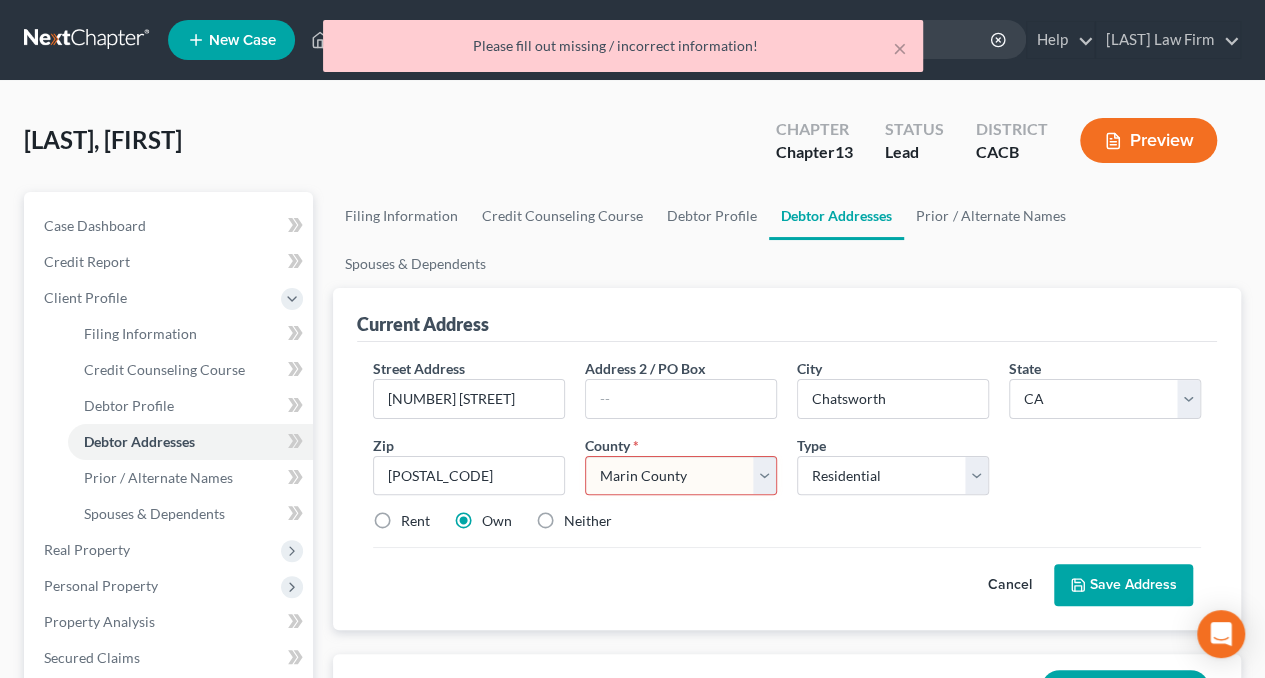 click on "County Alameda County Alpine County Amador County Butte County Calaveras County Colusa County Contra Costa County Del Norte County El Dorado County Fresno County Glenn County Humboldt County Imperial County Inyo County Kern County Kings County Lake County Lassen County Los Angeles County Madera County Marin County Mariposa County Mendocino County Merced County Modoc County Mono County Monterey County Napa County Nevada County Orange County Placer County Plumas County Riverside County Sacramento County San Benito County San Bernardino County San Diego County San Francisco County San Joaquin County San Luis Obispo County San Mateo County Santa Barbara County Santa Clara County Santa Cruz County Shasta County Sierra County Siskiyou County Solano County Sonoma County Stanislaus County Sutter County Tehama County Trinity County Tulare County Tuolumne County Ventura County Yolo County Yuba County" at bounding box center [681, 476] 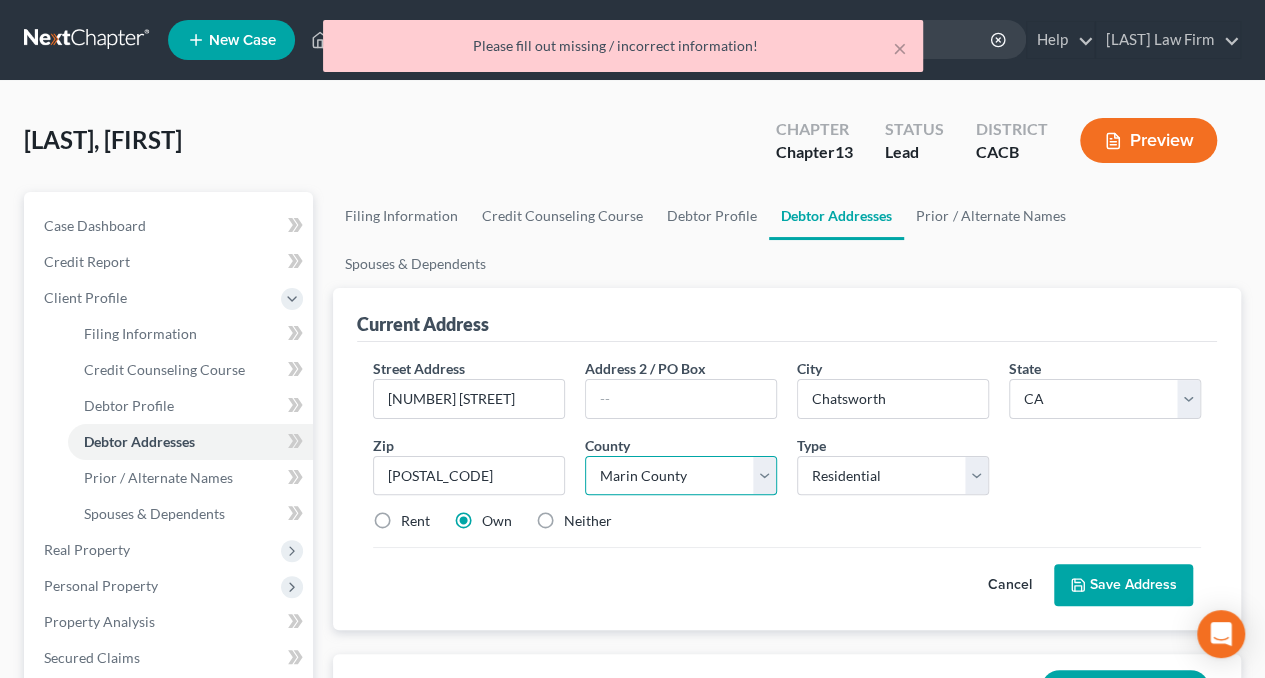 click on "County Alameda County Alpine County Amador County Butte County Calaveras County Colusa County Contra Costa County Del Norte County El Dorado County Fresno County Glenn County Humboldt County Imperial County Inyo County Kern County Kings County Lake County Lassen County Los Angeles County Madera County Marin County Mariposa County Mendocino County Merced County Modoc County Mono County Monterey County Napa County Nevada County Orange County Placer County Plumas County Riverside County Sacramento County San Benito County San Bernardino County San Diego County San Francisco County San Joaquin County San Luis Obispo County San Mateo County Santa Barbara County Santa Clara County Santa Cruz County Shasta County Sierra County Siskiyou County Solano County Sonoma County Stanislaus County Sutter County Tehama County Trinity County Tulare County Tuolumne County Ventura County Yolo County Yuba County" at bounding box center [681, 476] 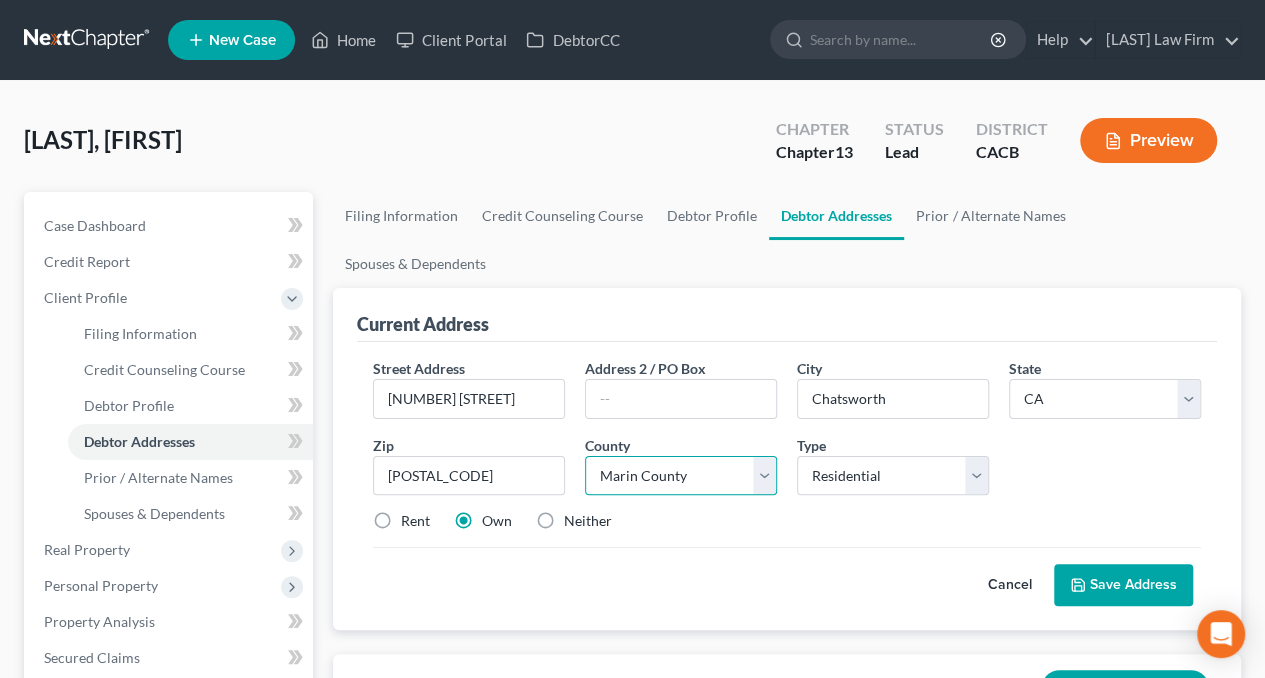 select on "18" 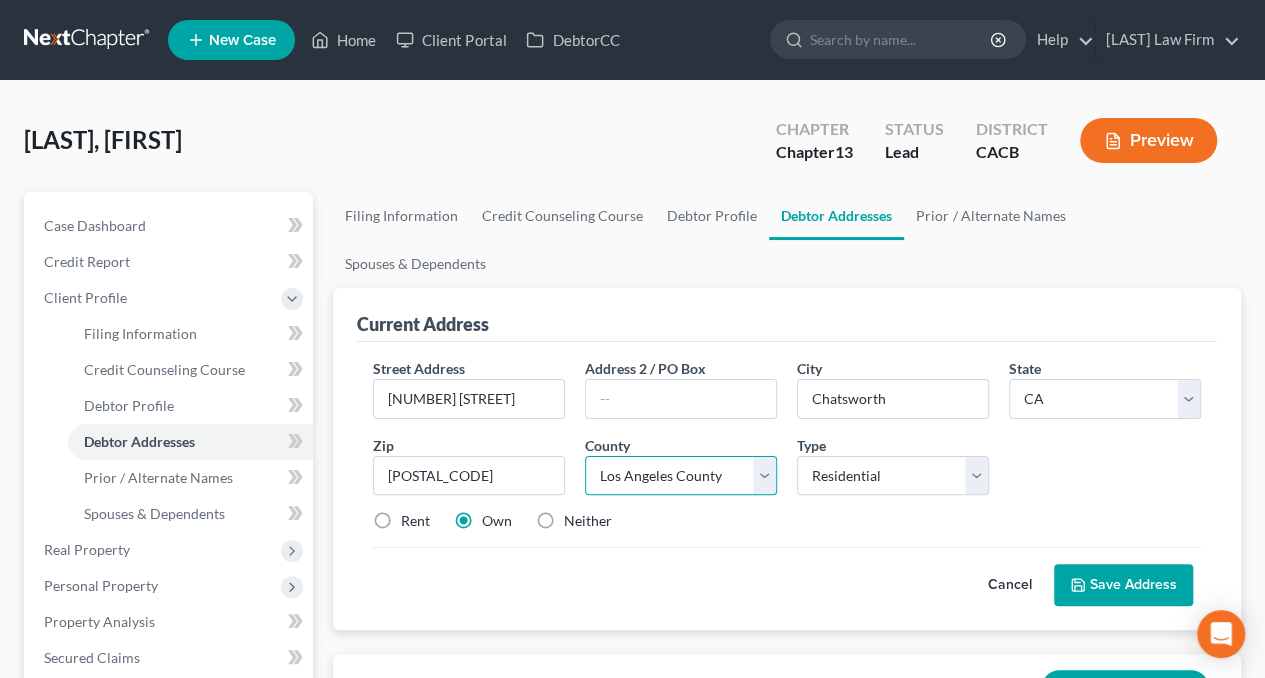 click on "County Alameda County Alpine County Amador County Butte County Calaveras County Colusa County Contra Costa County Del Norte County El Dorado County Fresno County Glenn County Humboldt County Imperial County Inyo County Kern County Kings County Lake County Lassen County Los Angeles County Madera County Marin County Mariposa County Mendocino County Merced County Modoc County Mono County Monterey County Napa County Nevada County Orange County Placer County Plumas County Riverside County Sacramento County San Benito County San Bernardino County San Diego County San Francisco County San Joaquin County San Luis Obispo County San Mateo County Santa Barbara County Santa Clara County Santa Cruz County Shasta County Sierra County Siskiyou County Solano County Sonoma County Stanislaus County Sutter County Tehama County Trinity County Tulare County Tuolumne County Ventura County Yolo County Yuba County" at bounding box center (681, 476) 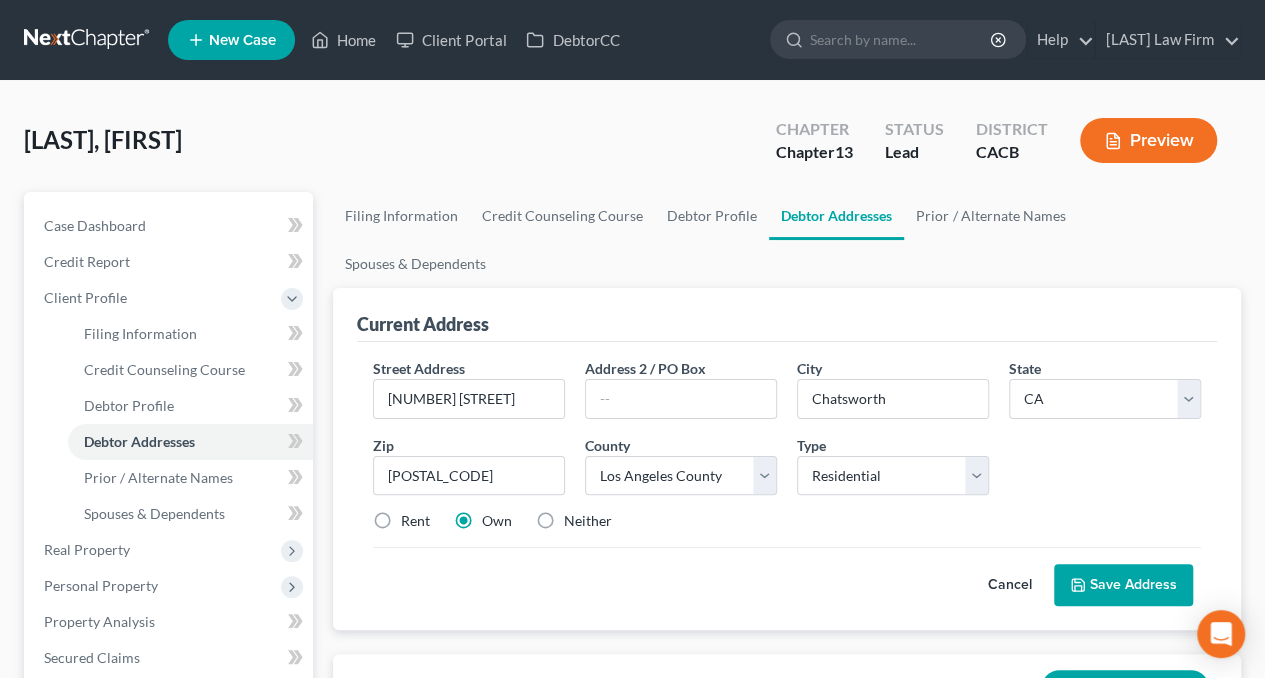 click on "Save Address" at bounding box center [1123, 585] 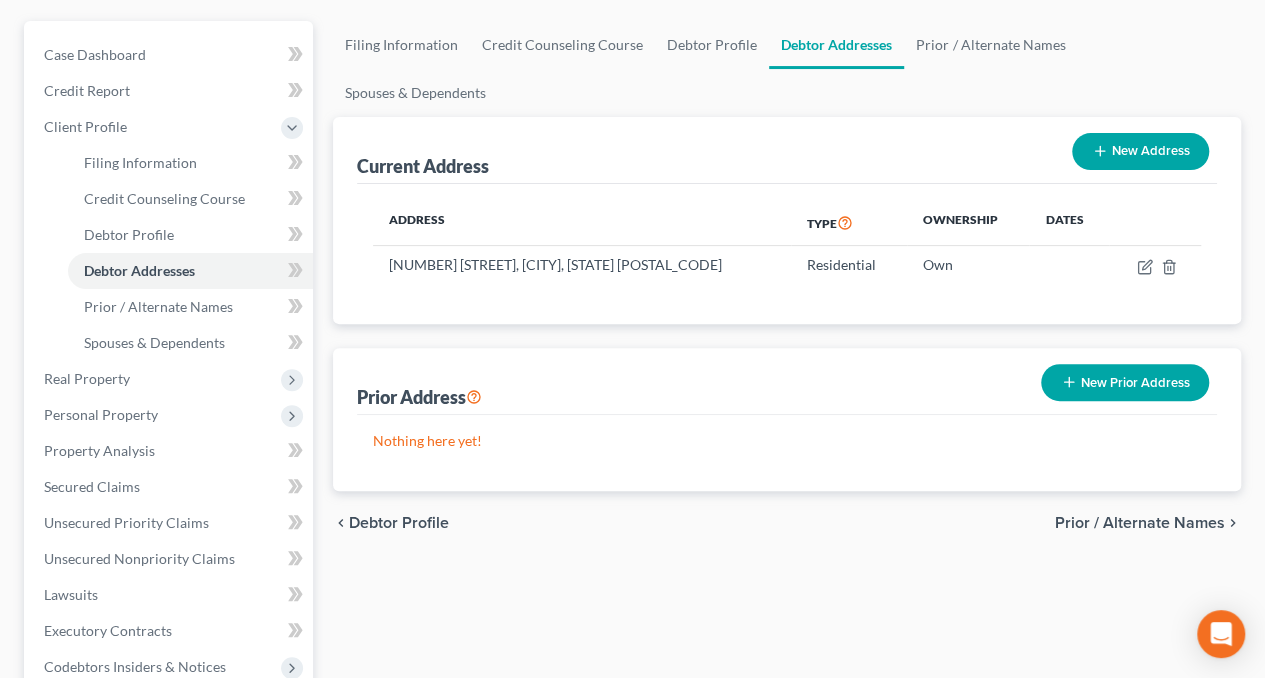 scroll, scrollTop: 100, scrollLeft: 0, axis: vertical 